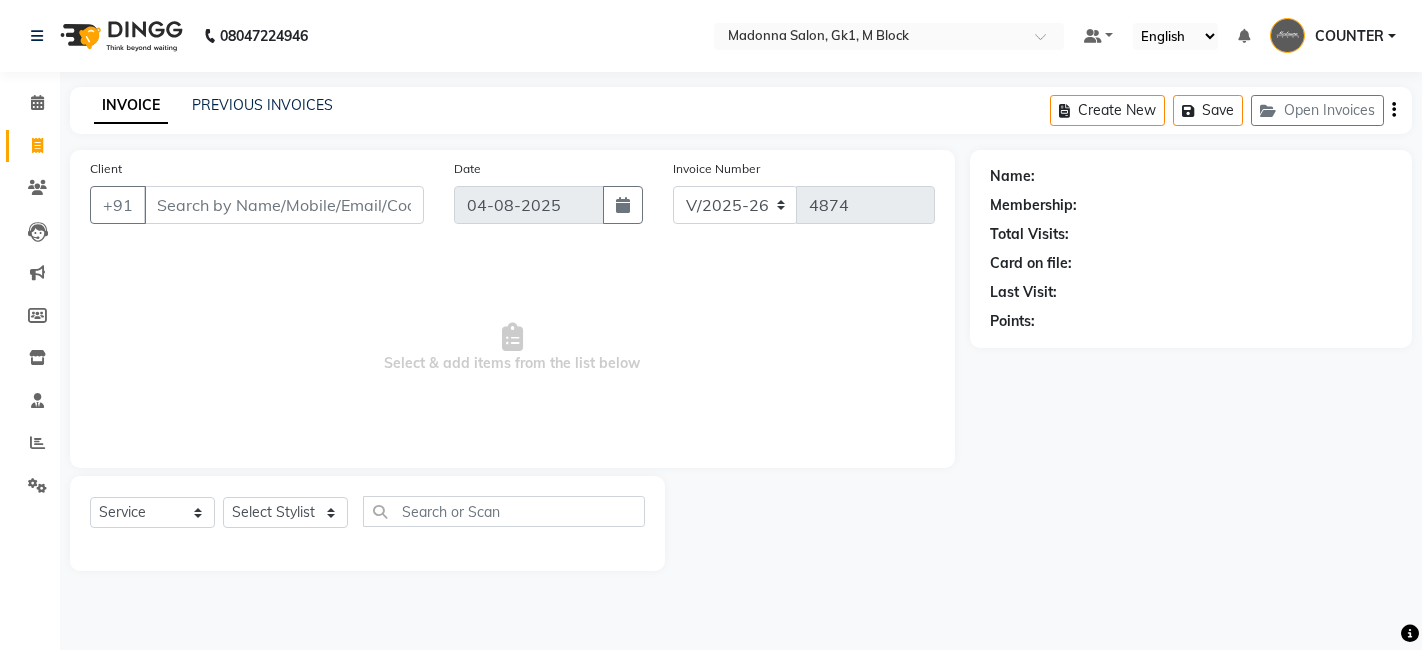 select on "6312" 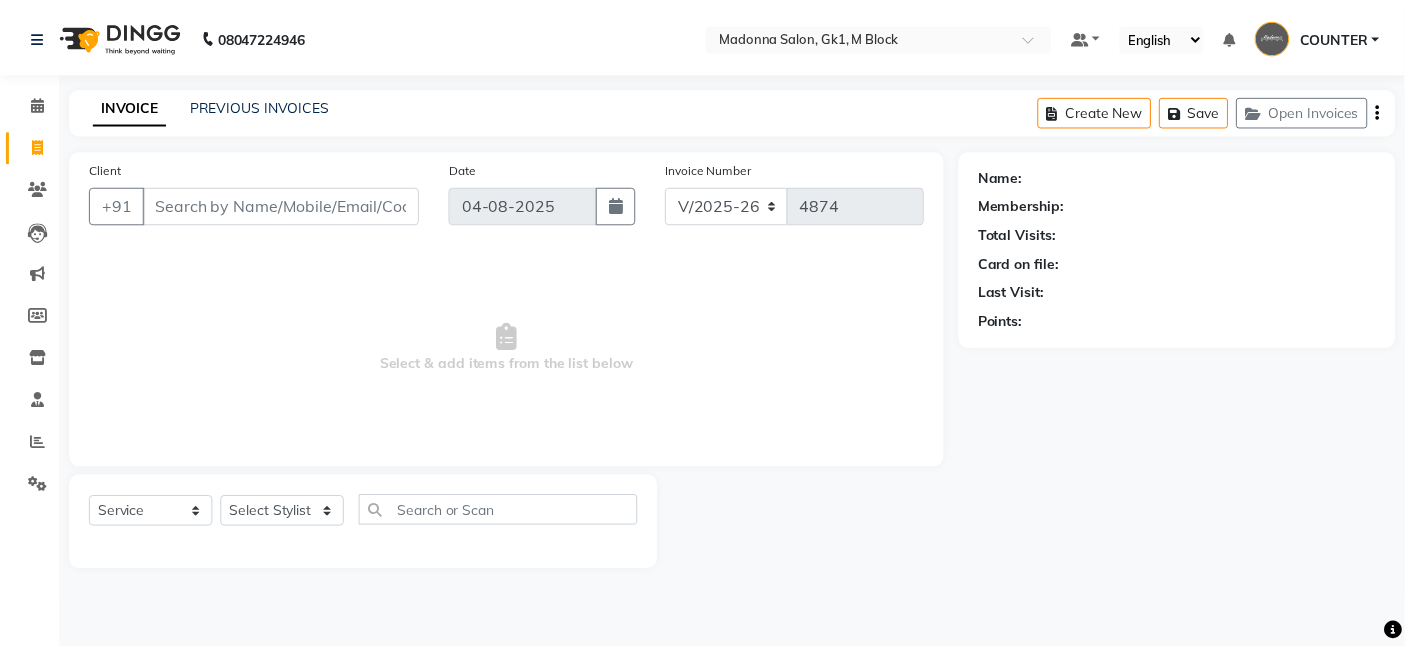 scroll, scrollTop: 0, scrollLeft: 0, axis: both 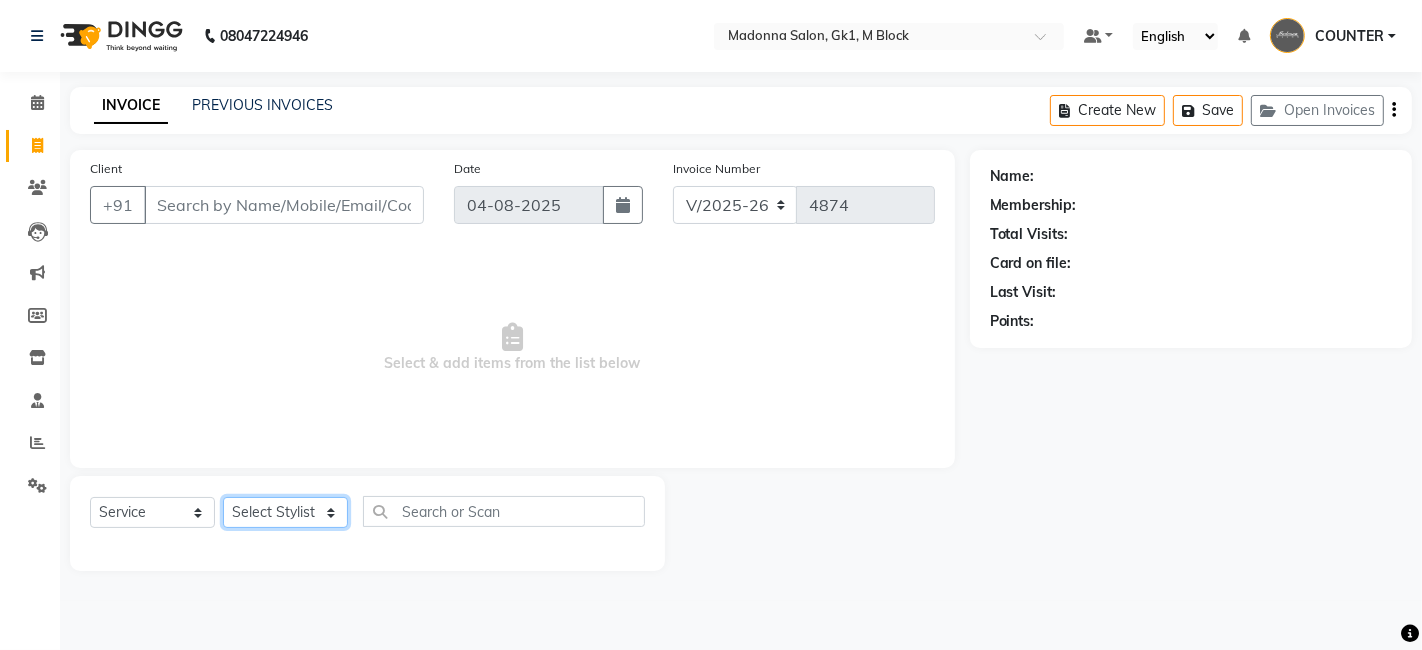 click on "Select Stylist AJAY Amar Ankush Ashu Beauty Tanuja COUNTER Deepak Esha Fatima Husain Maggi Manjit Nandini Nazim Owner Owner Rakesh Rishi Sandeep Shipra Sonu Stylist Rajesh Sushma Tarun Tushar Vaibhav Vijay  Vipin" 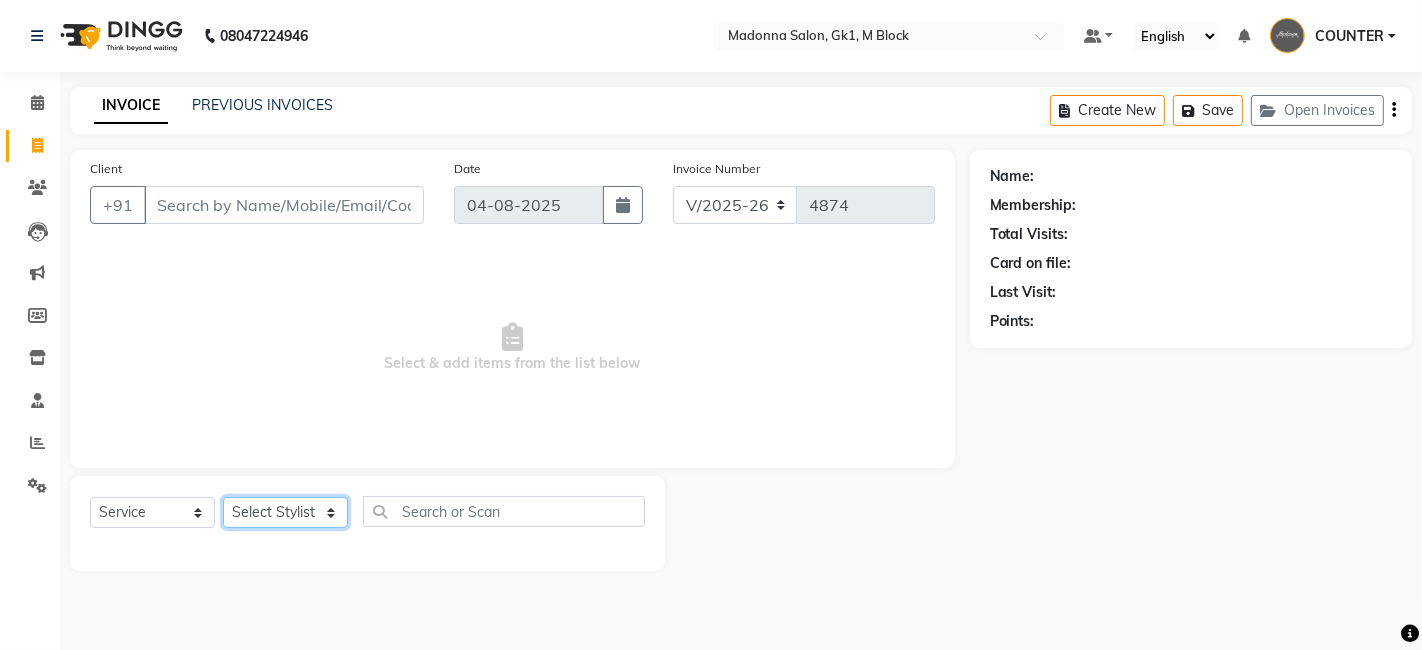 click on "Select Stylist AJAY Amar Ankush Ashu Beauty Tanuja COUNTER Deepak Esha Fatima Husain Maggi Manjit Nandini Nazim Owner Owner Rakesh Rishi Sandeep Shipra Sonu Stylist Rajesh Sushma Tarun Tushar Vaibhav Vijay  Vipin" 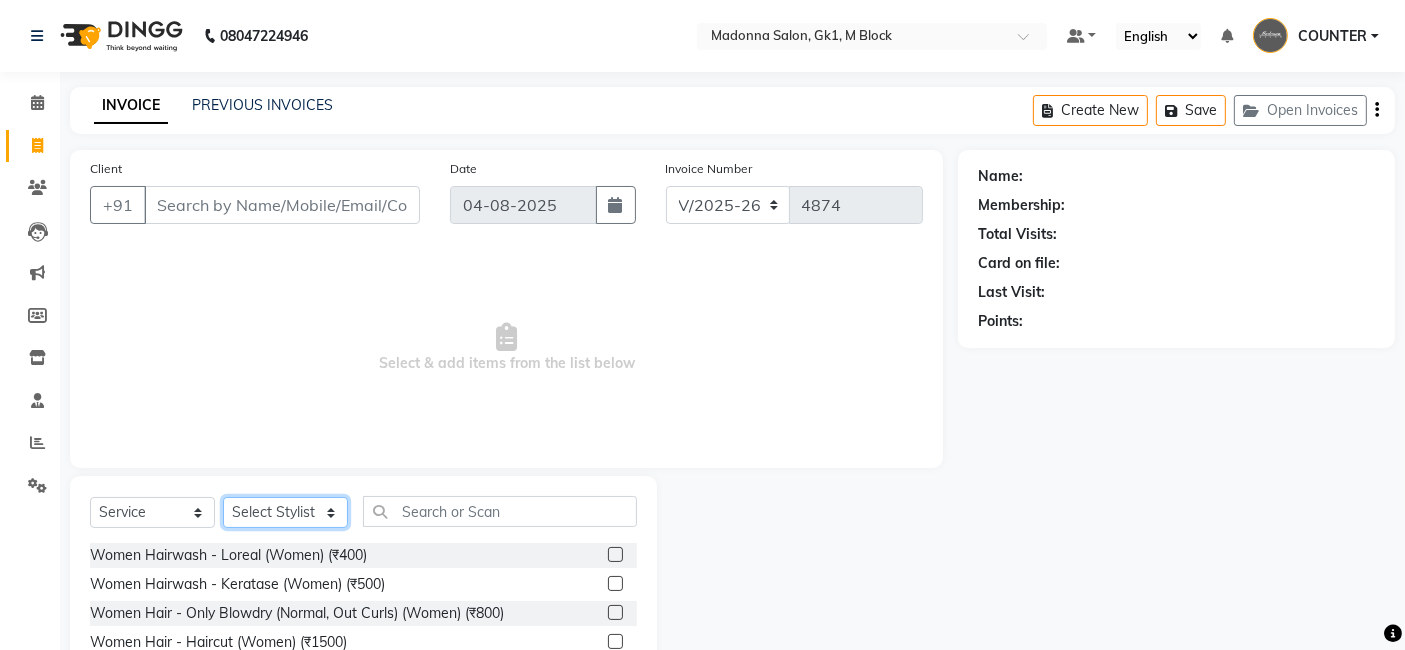 click on "Select Stylist AJAY Amar Ankush Ashu Beauty Tanuja COUNTER Deepak Esha Fatima Husain Maggi Manjit Nandini Nazim Owner Owner Rakesh Rishi Sandeep Shipra Sonu Stylist Rajesh Sushma Tarun Tushar Vaibhav Vijay  Vipin" 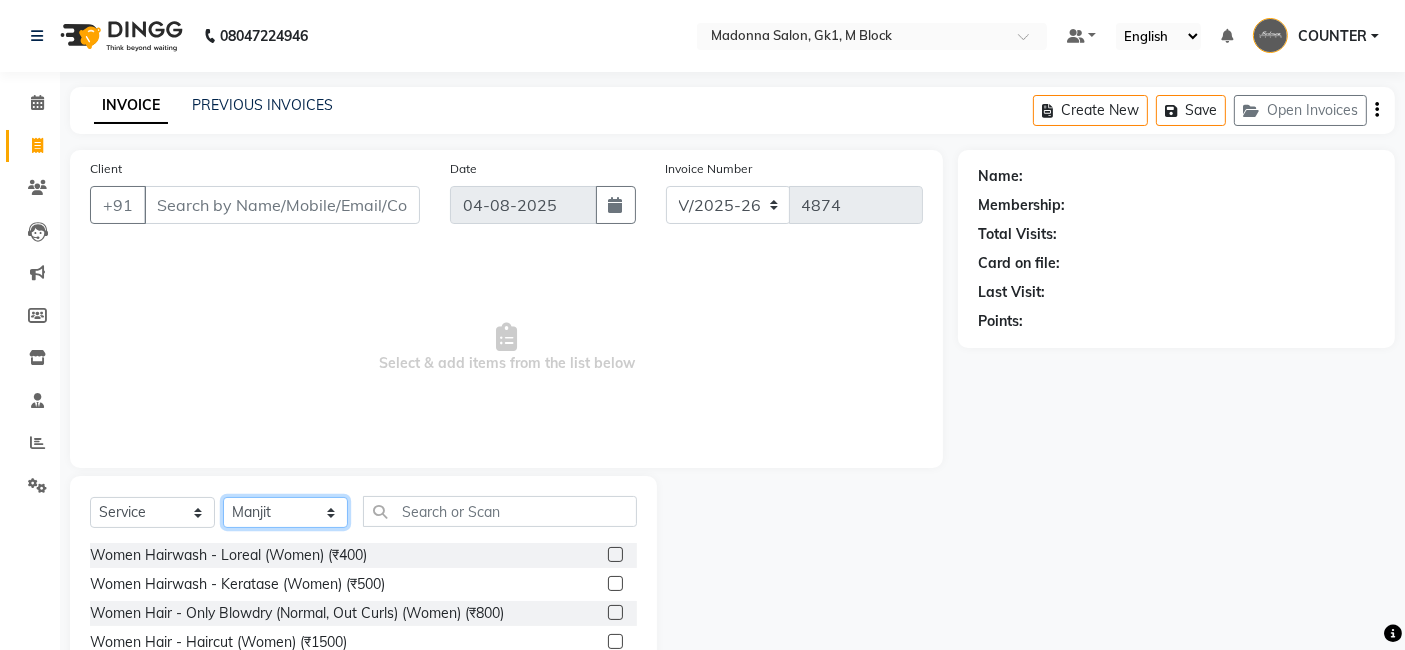 click on "Select Stylist AJAY Amar Ankush Ashu Beauty Tanuja COUNTER Deepak Esha Fatima Husain Maggi Manjit Nandini Nazim Owner Owner Rakesh Rishi Sandeep Shipra Sonu Stylist Rajesh Sushma Tarun Tushar Vaibhav Vijay  Vipin" 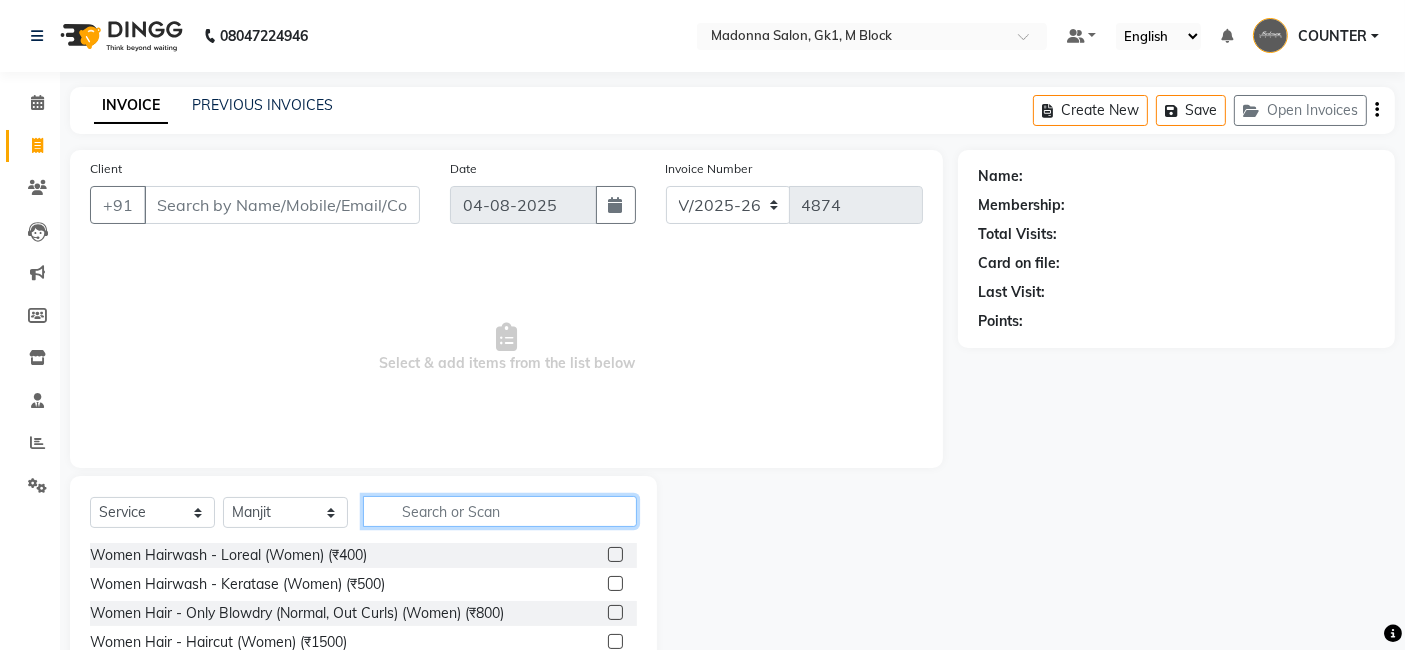 click 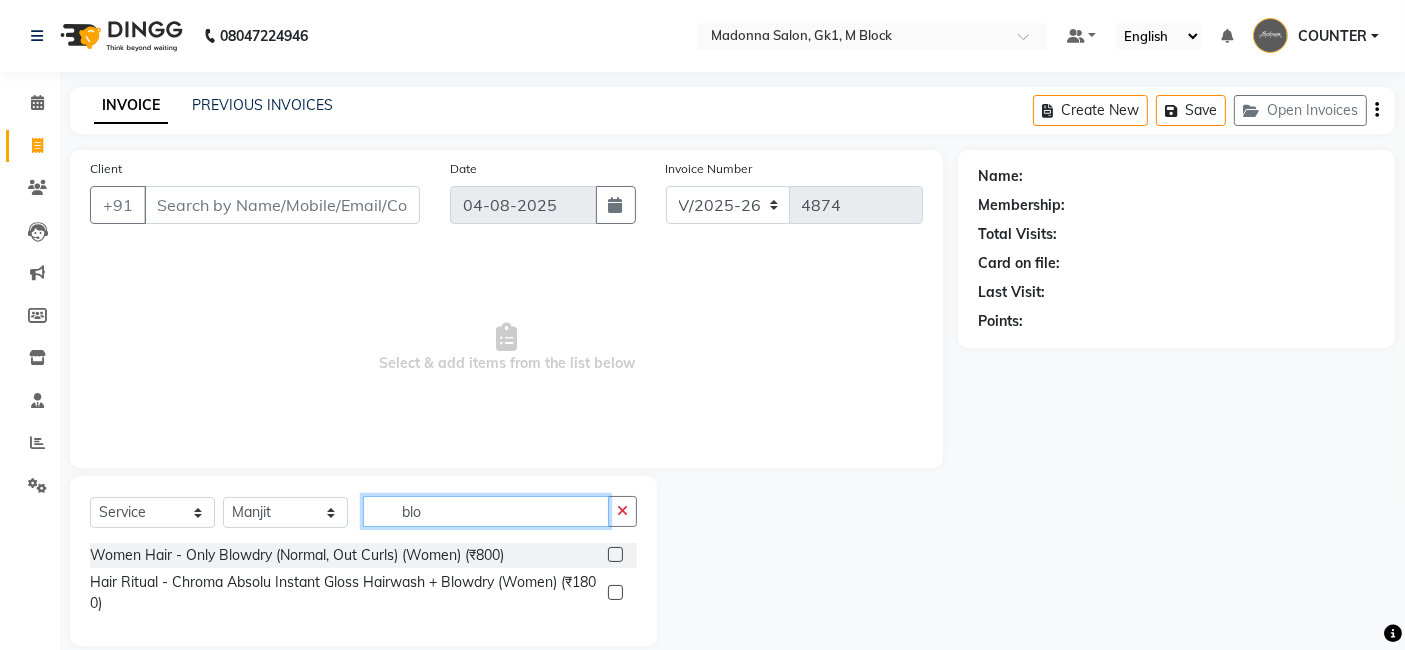 type on "blo" 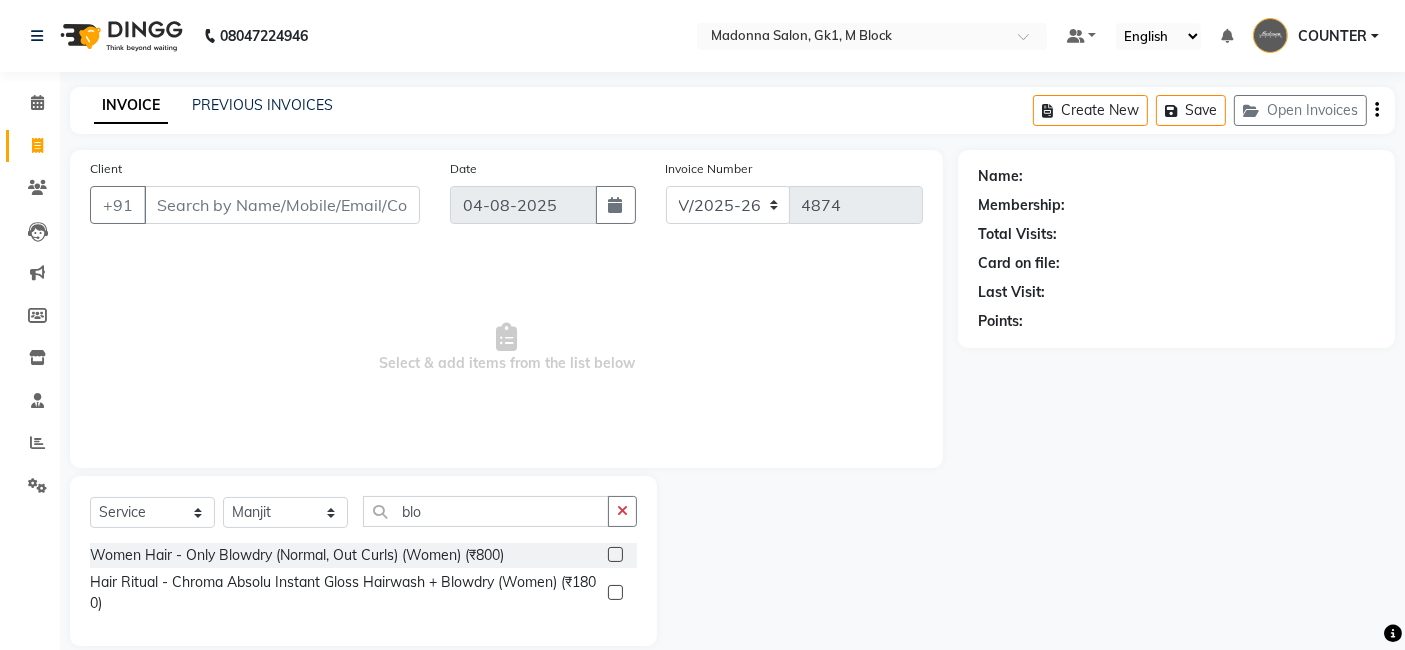 click 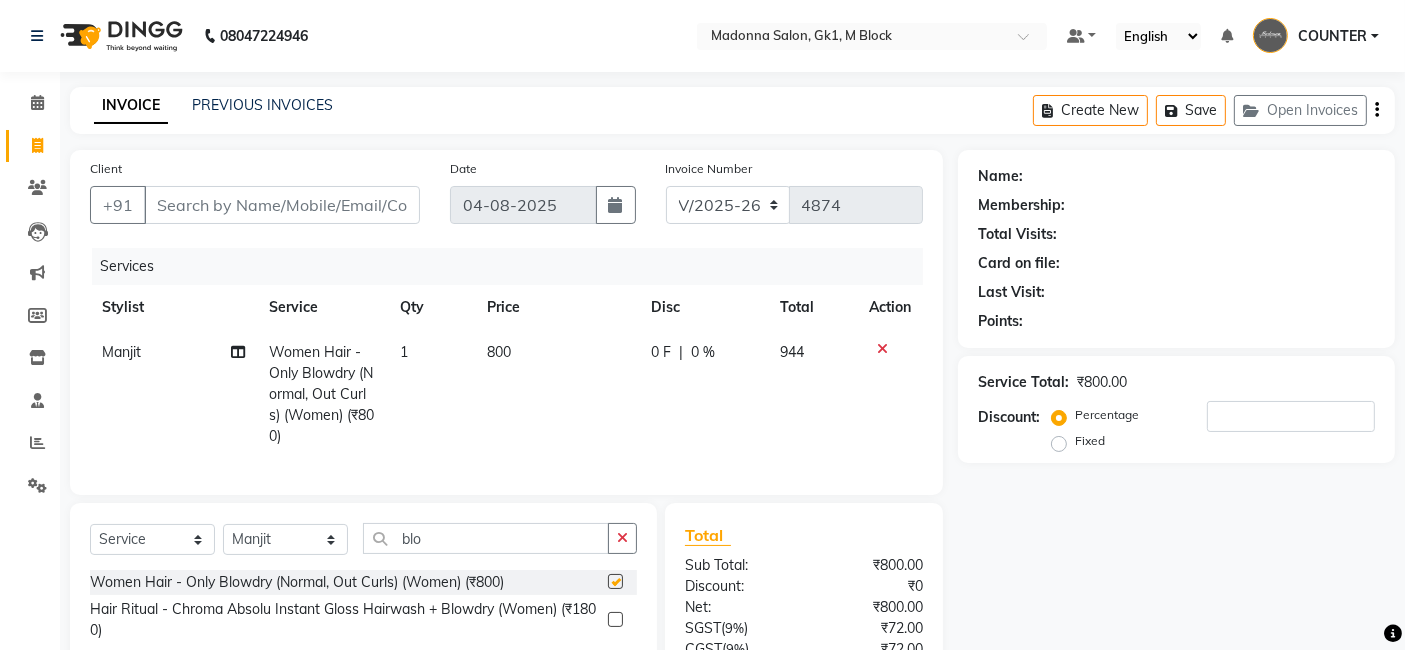 checkbox on "false" 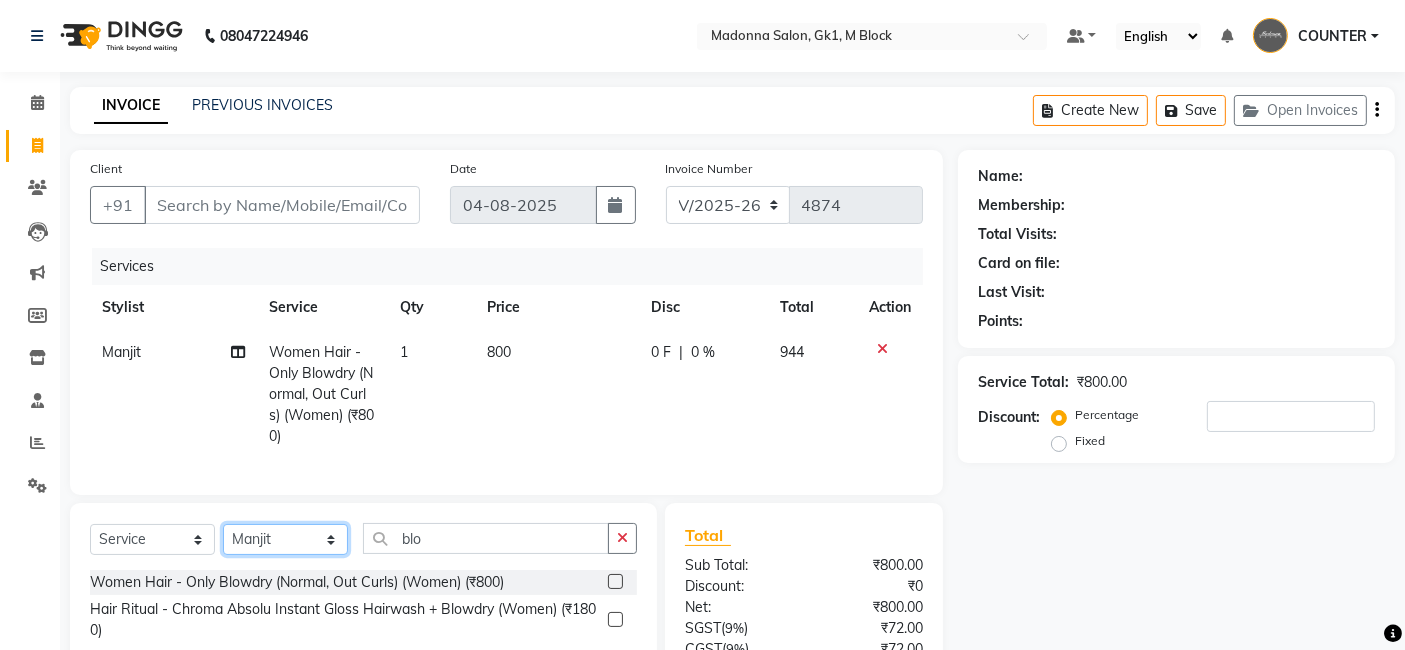 click on "Select Stylist AJAY Amar Ankush Ashu Beauty Tanuja COUNTER Deepak Esha Fatima Husain Maggi Manjit Nandini Nazim Owner Owner Rakesh Rishi Sandeep Shipra Sonu Stylist Rajesh Sushma Tarun Tushar Vaibhav Vijay  Vipin" 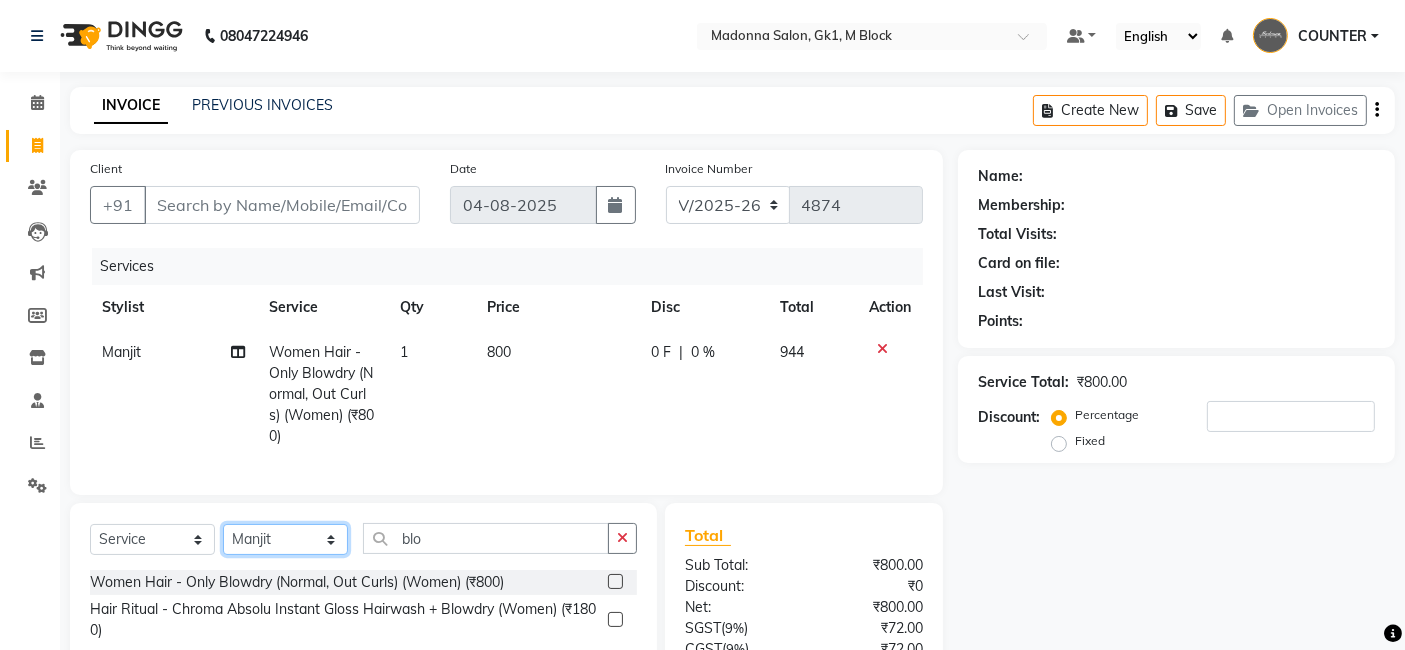 select on "[PHONE]" 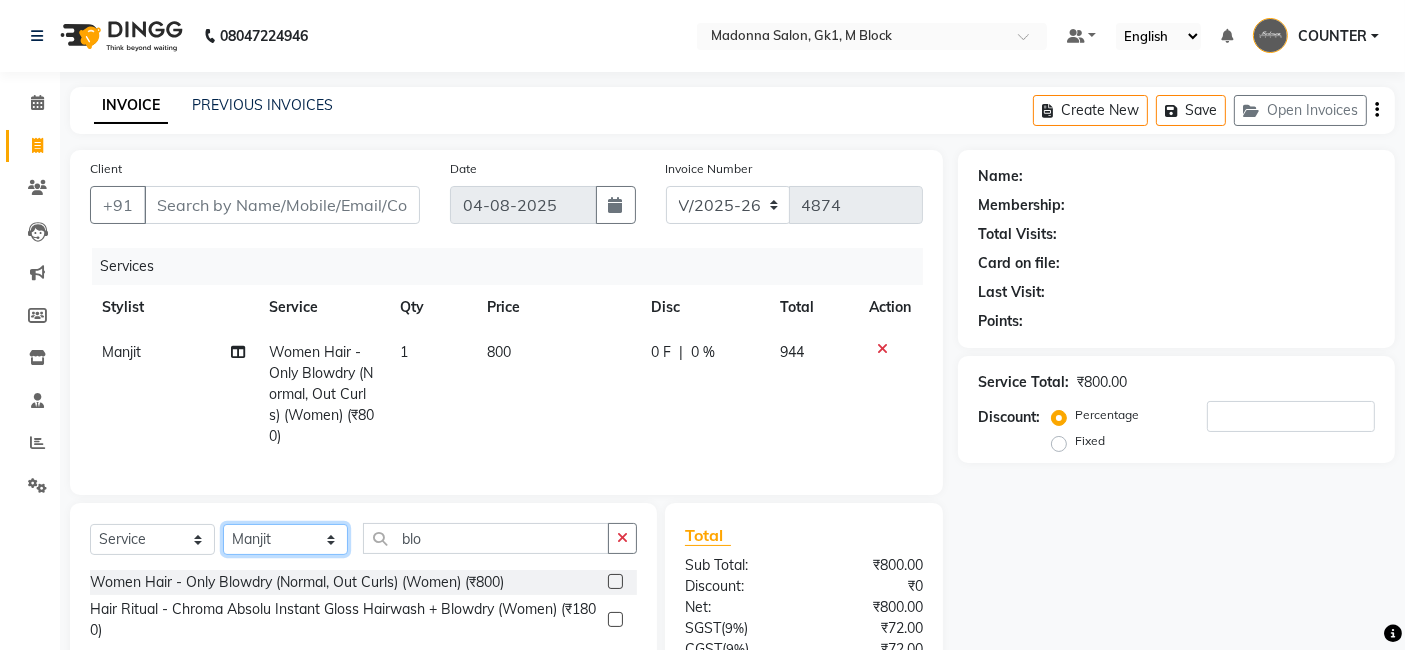 click on "Select Stylist AJAY Amar Ankush Ashu Beauty Tanuja COUNTER Deepak Esha Fatima Husain Maggi Manjit Nandini Nazim Owner Owner Rakesh Rishi Sandeep Shipra Sonu Stylist Rajesh Sushma Tarun Tushar Vaibhav Vijay  Vipin" 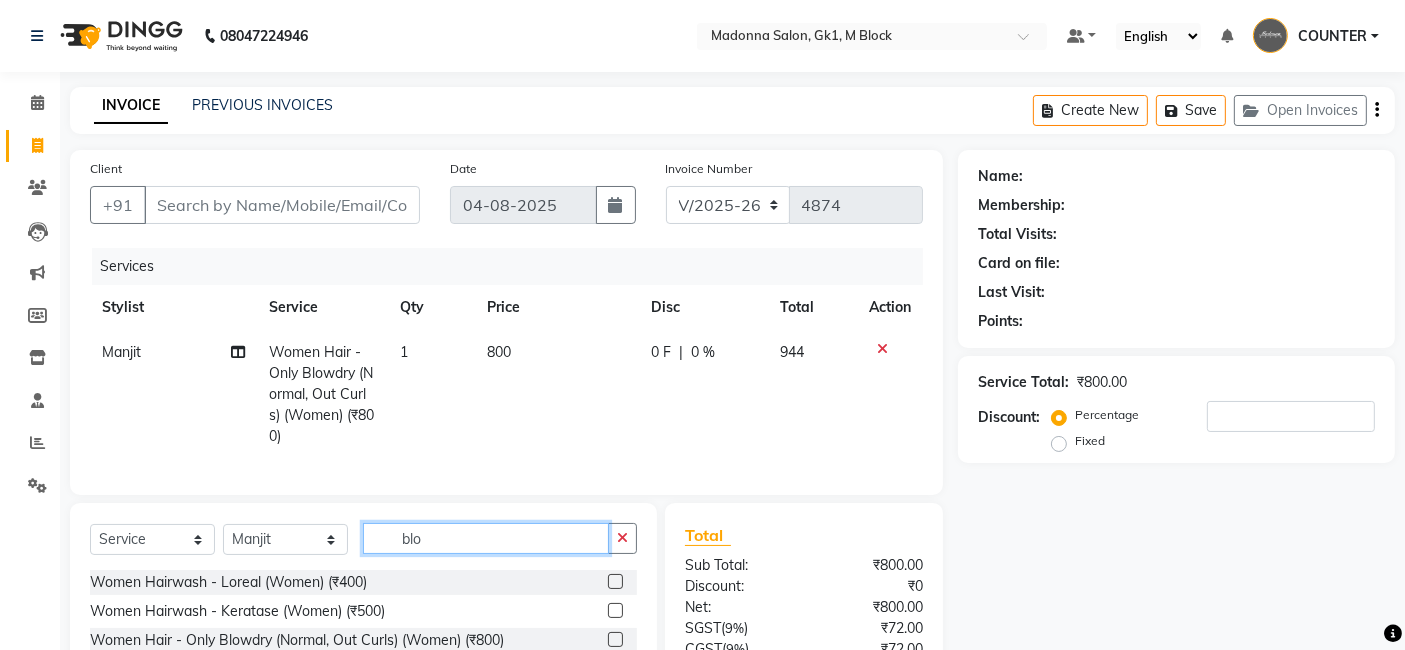 click on "blo" 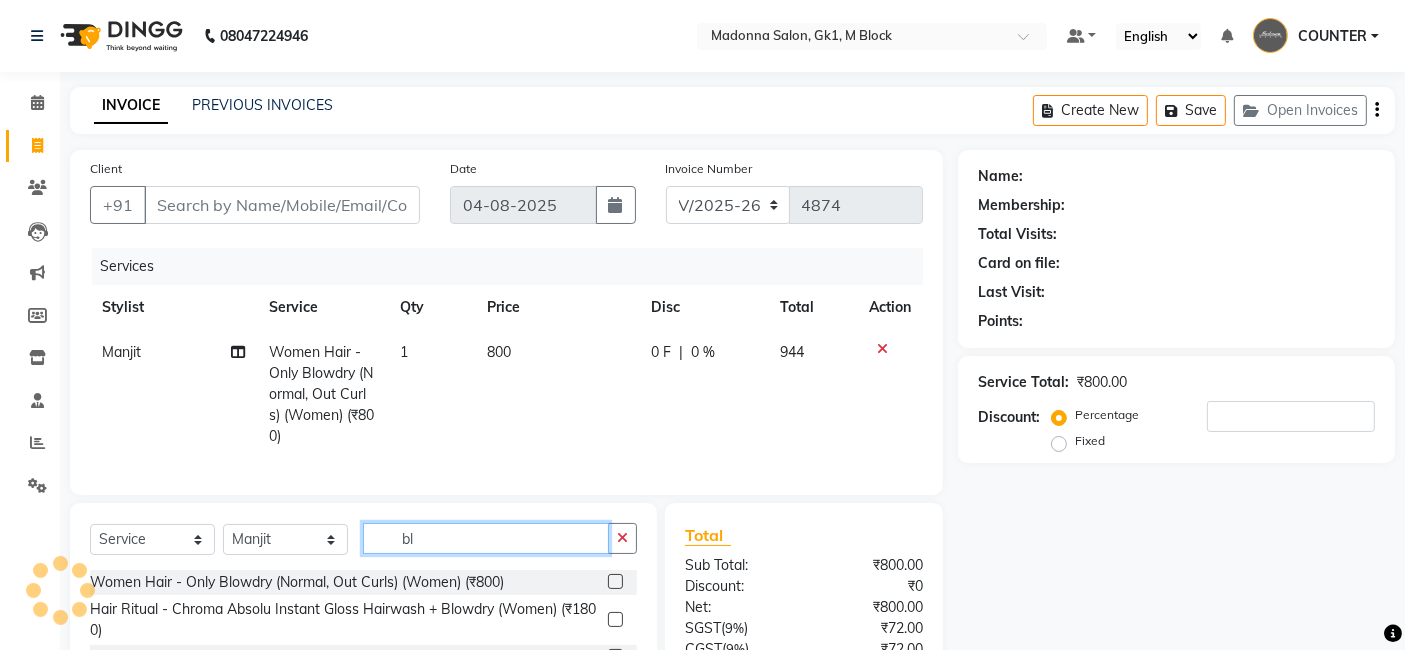 type on "b" 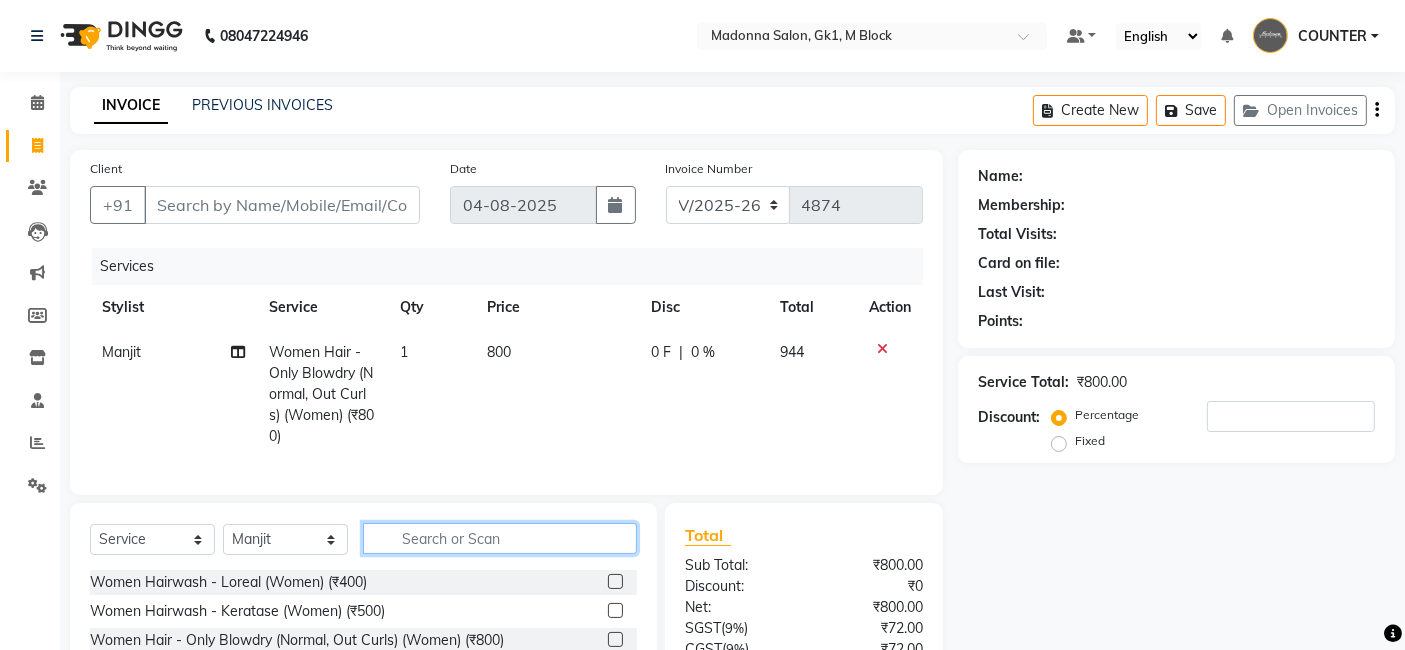 type 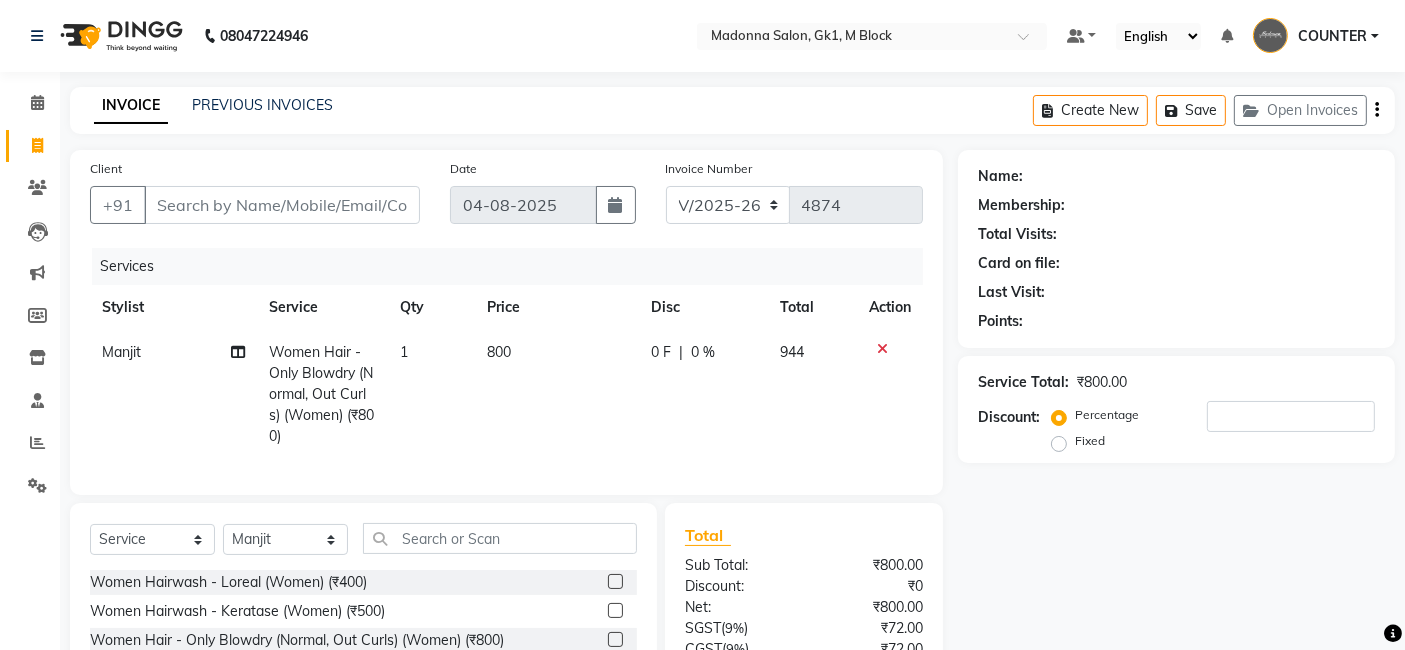 click 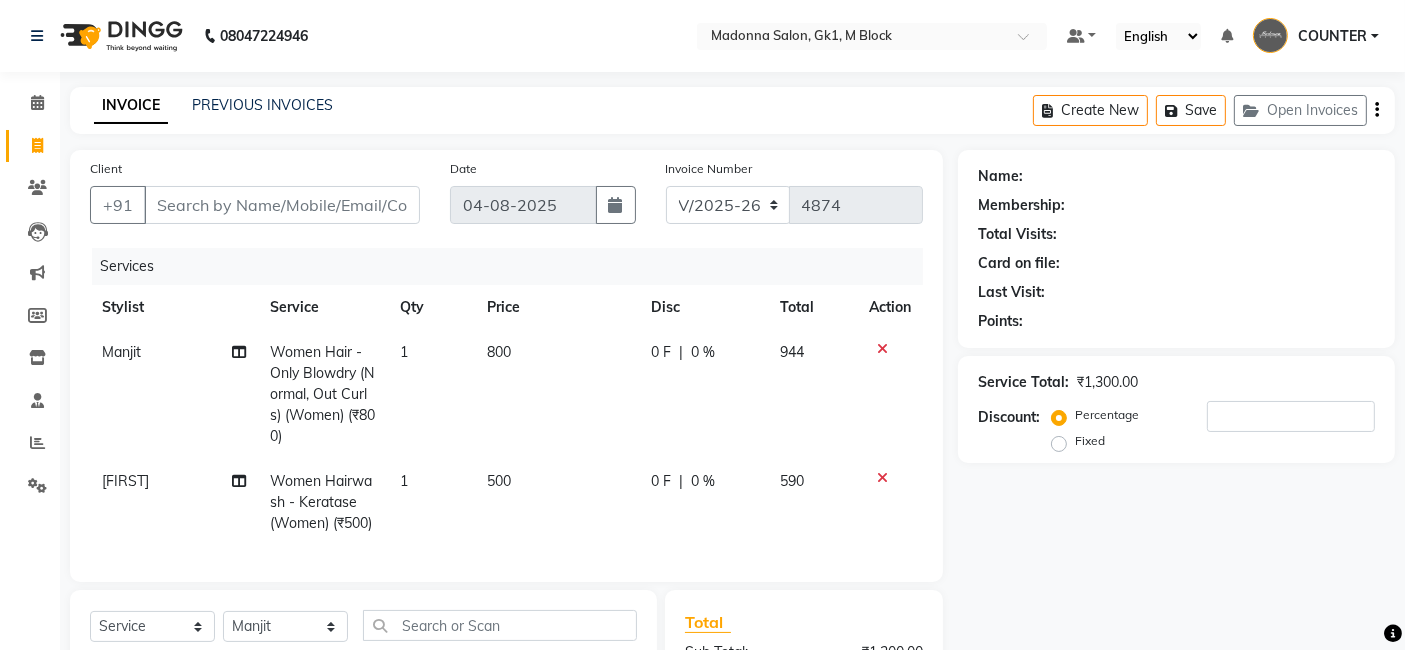 checkbox on "false" 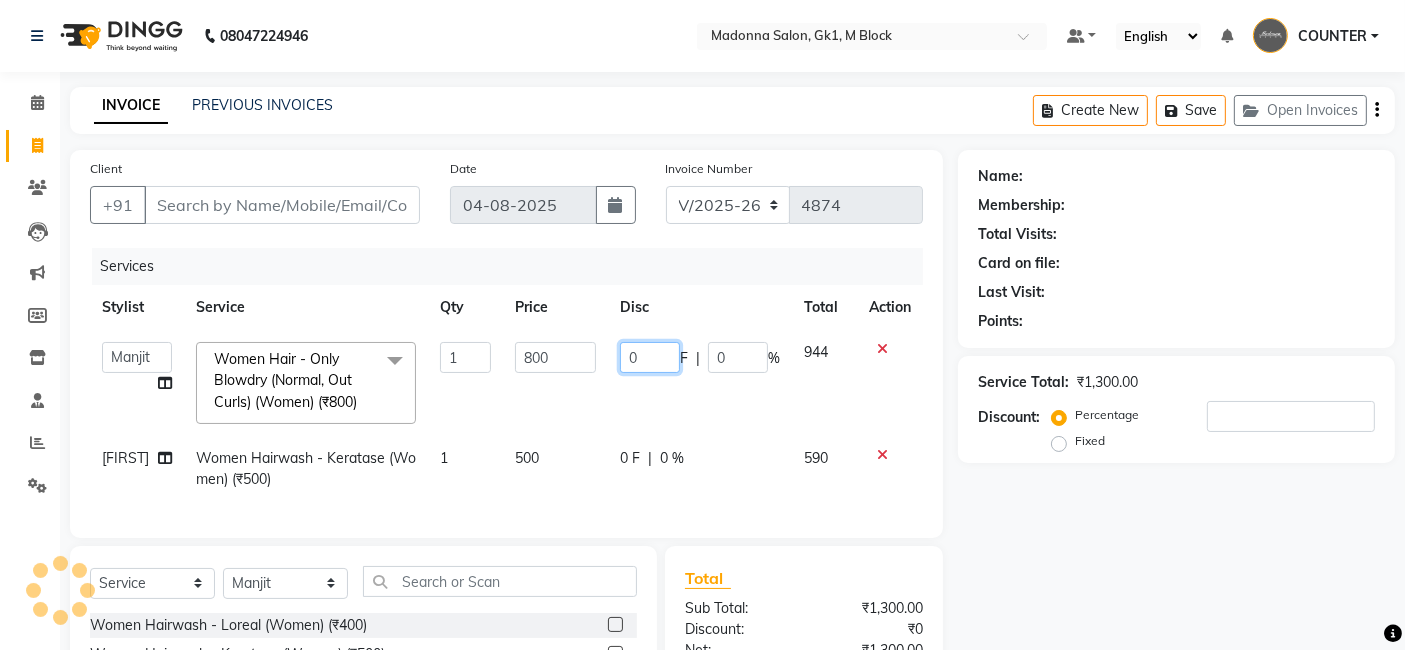 click on "0" 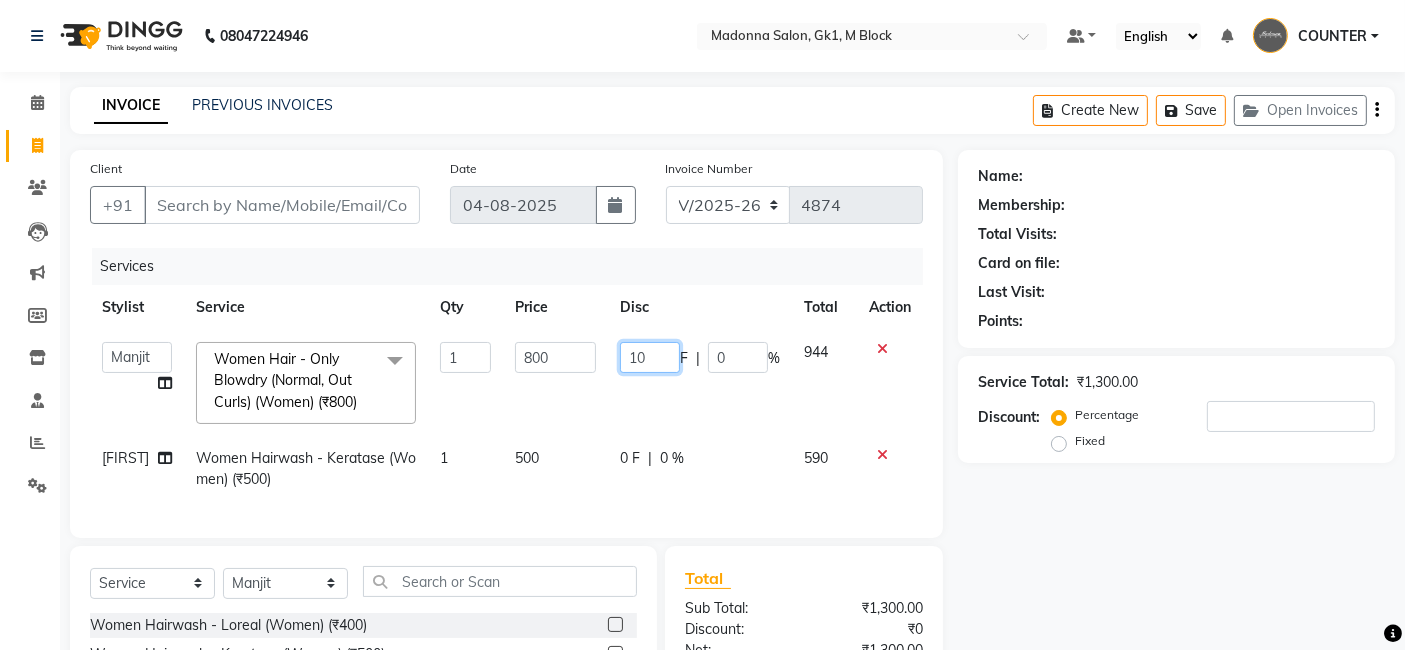type on "100" 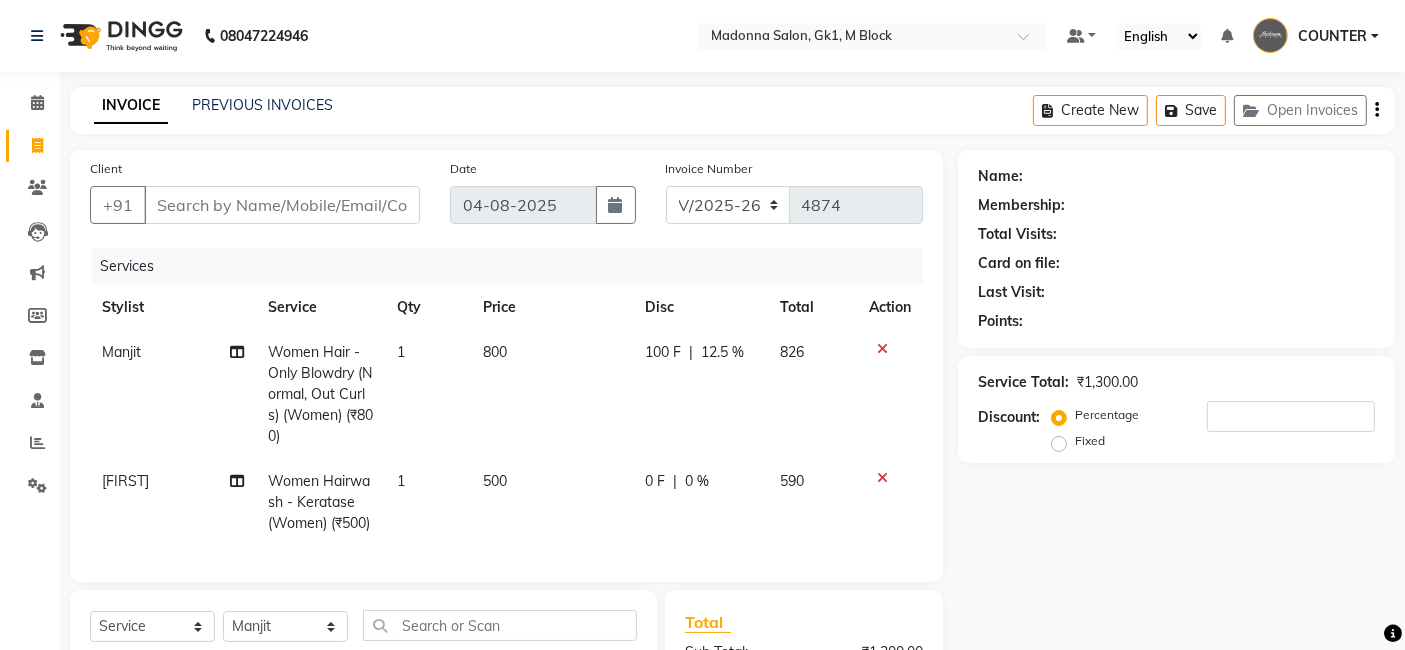 click on "Name: Membership: Total Visits: Card on file: Last Visit:  Points:  Service Total:  ₹1,300.00  Discount:  Percentage   Fixed" 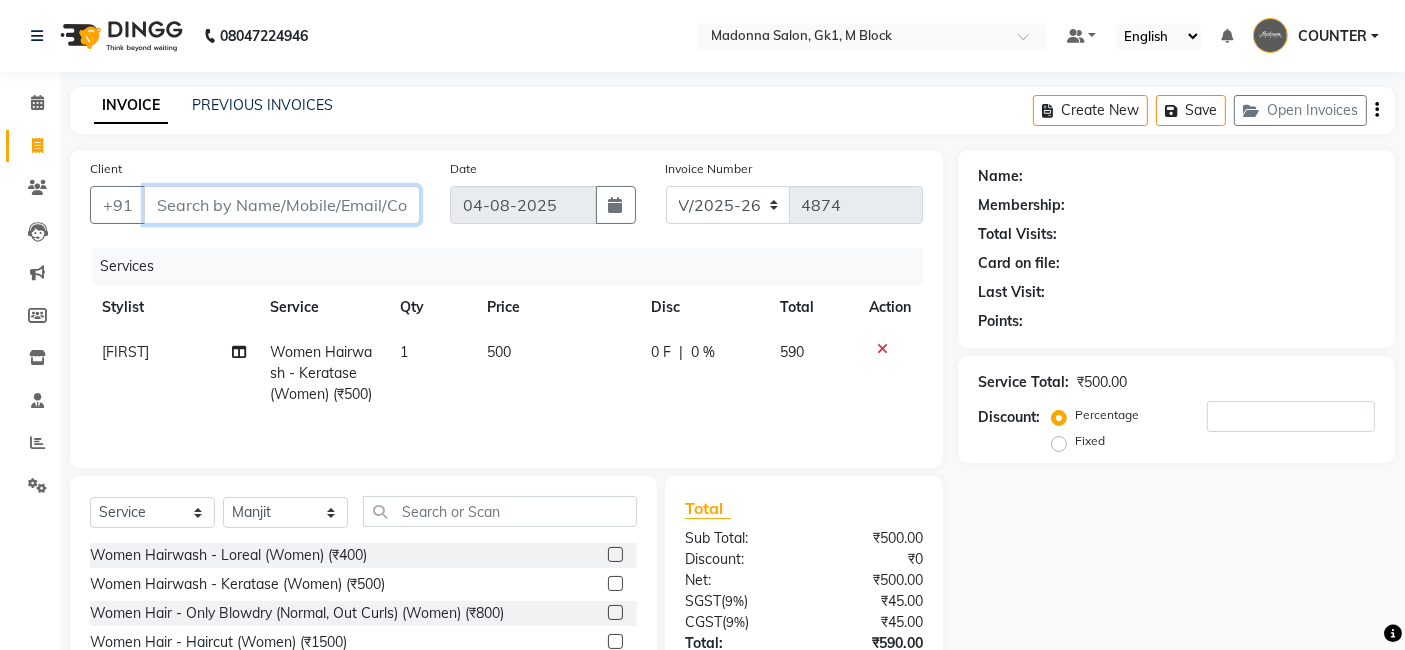 click on "Client" at bounding box center [282, 205] 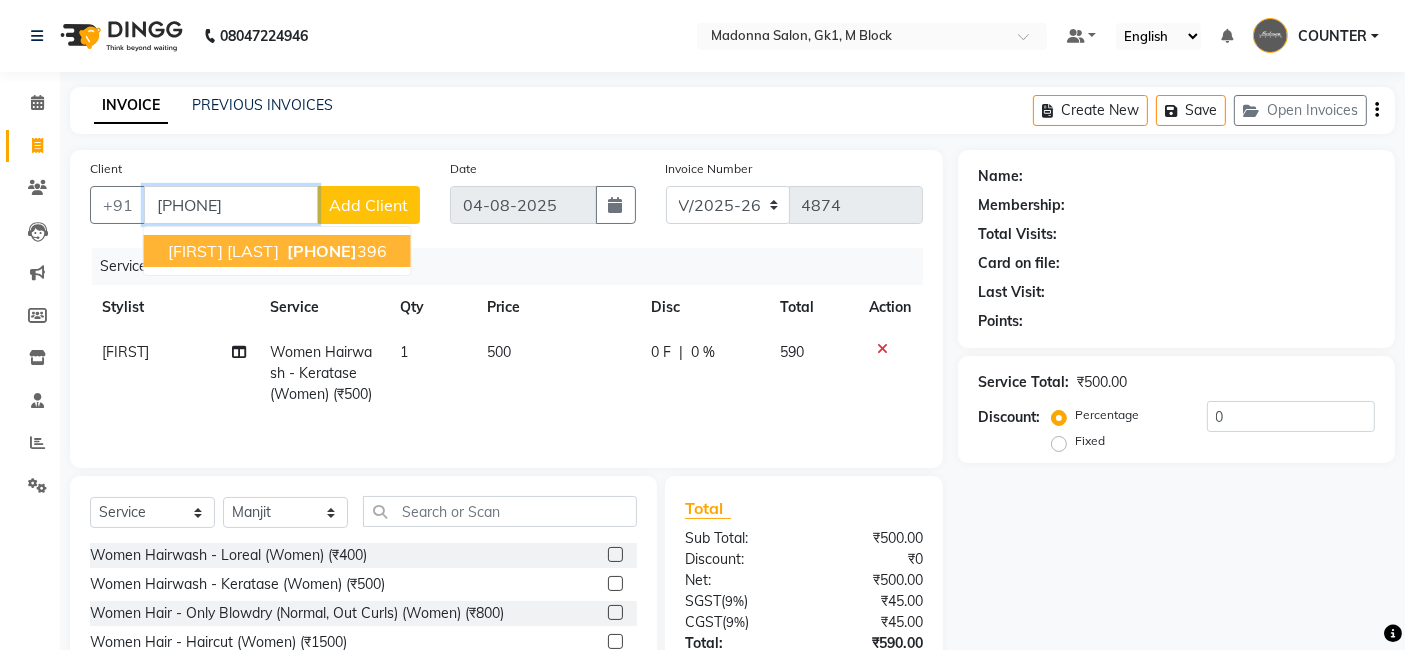 click on "[FIRST] [LAST]" at bounding box center [223, 251] 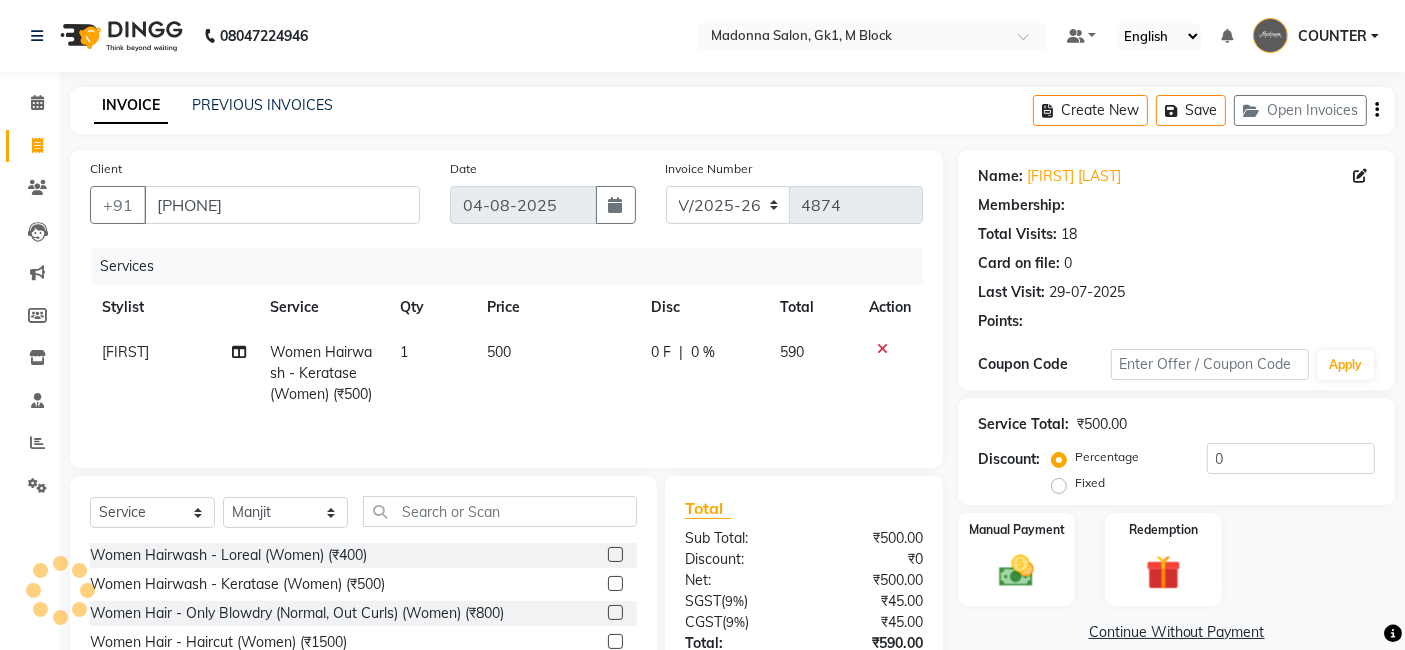 type on "20" 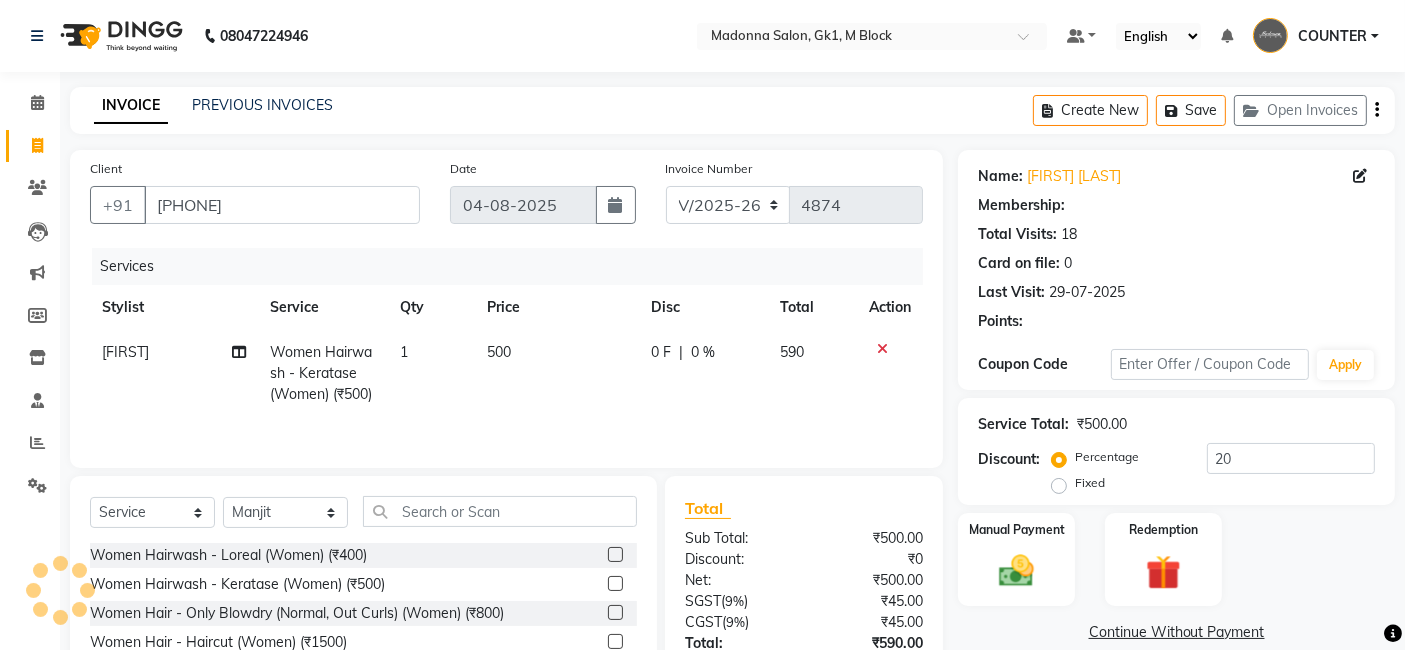 select on "1: Object" 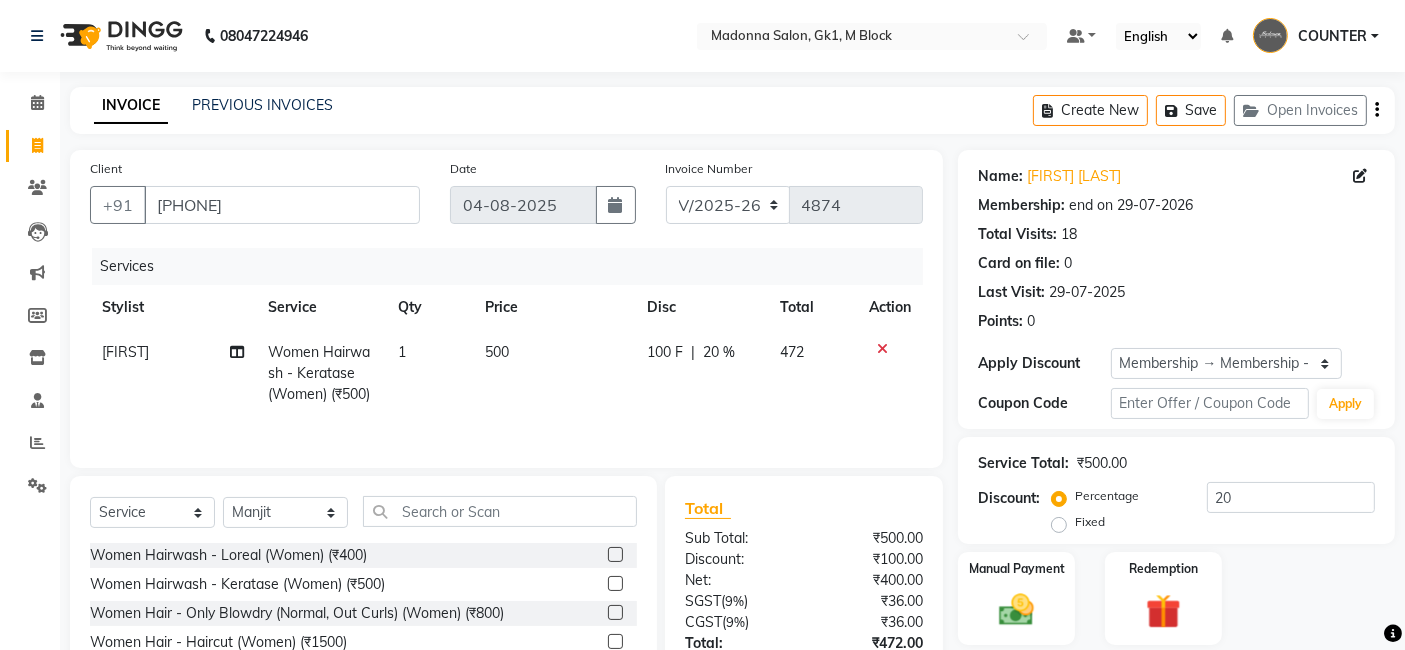 click on "Manual Payment Redemption" 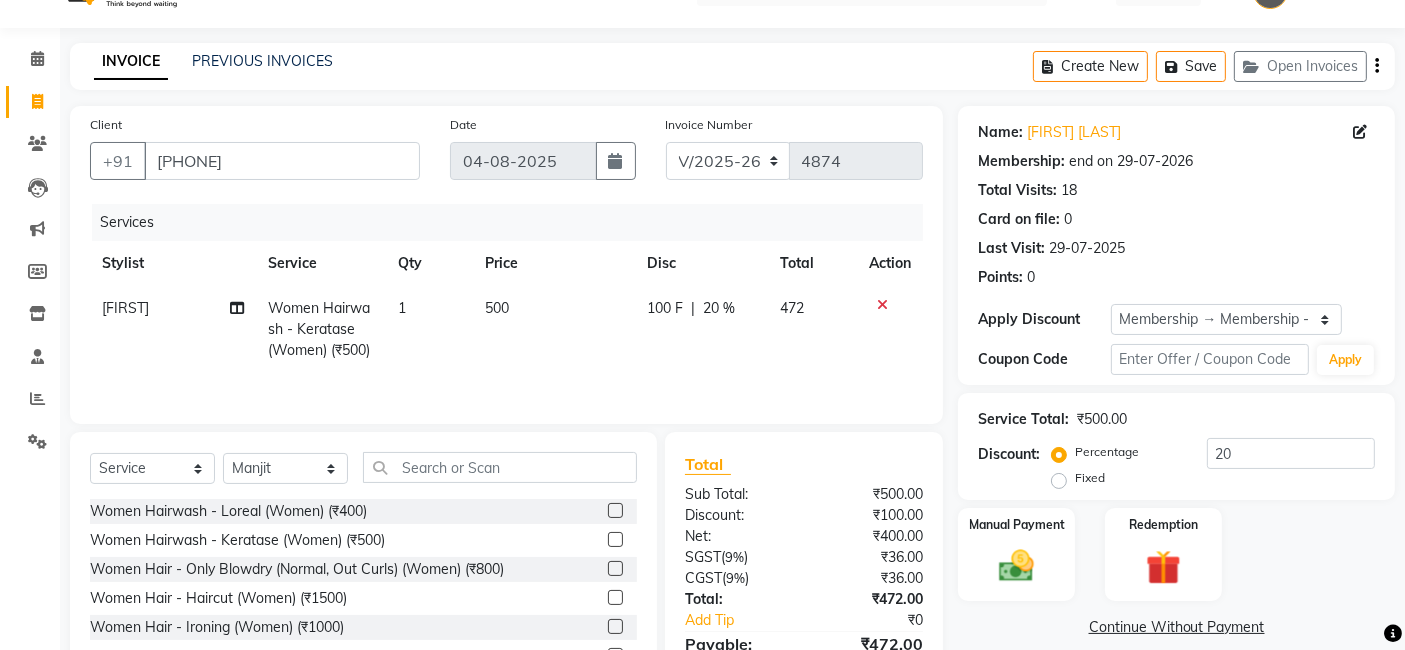 scroll, scrollTop: 173, scrollLeft: 0, axis: vertical 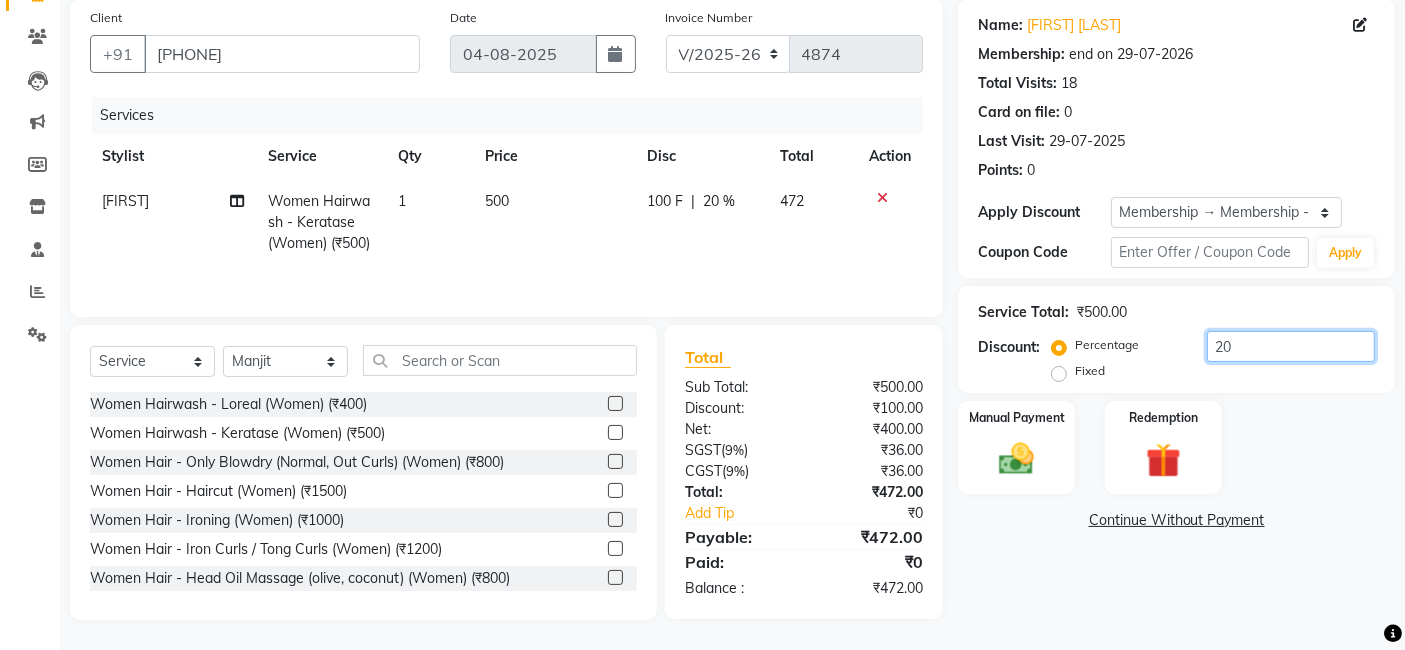 click on "20" 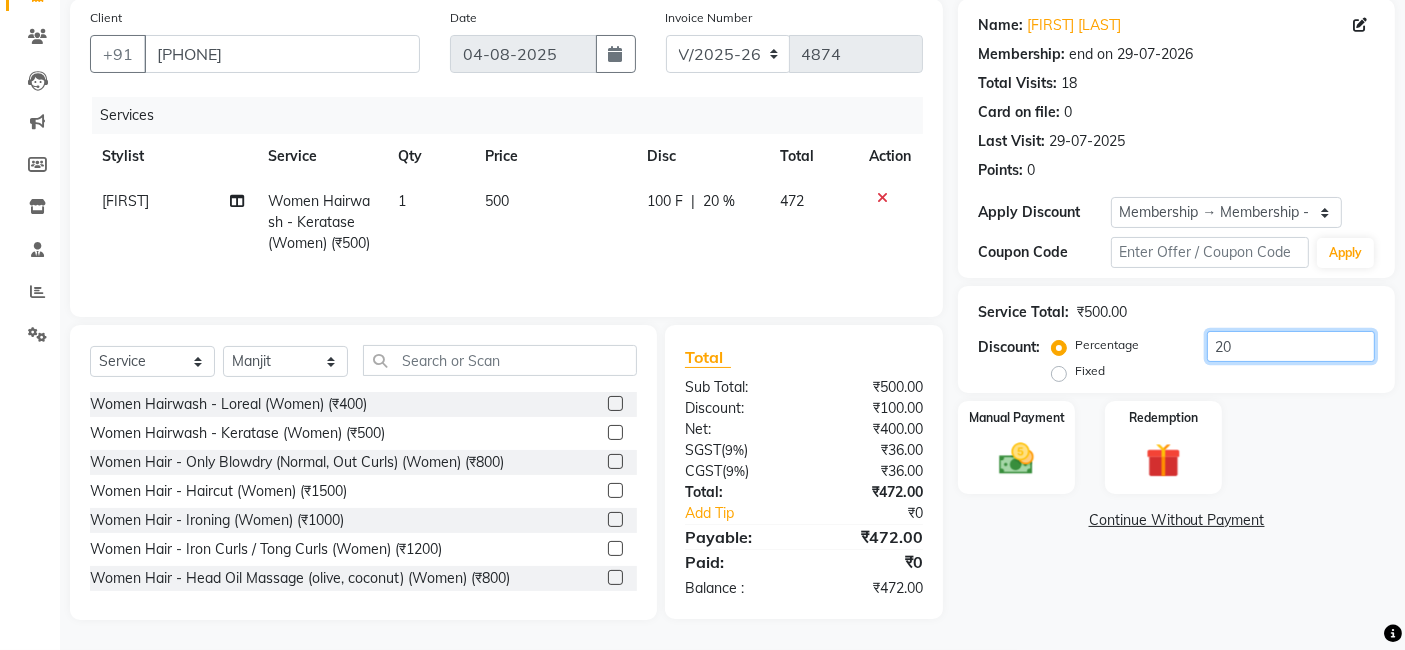 type on "2" 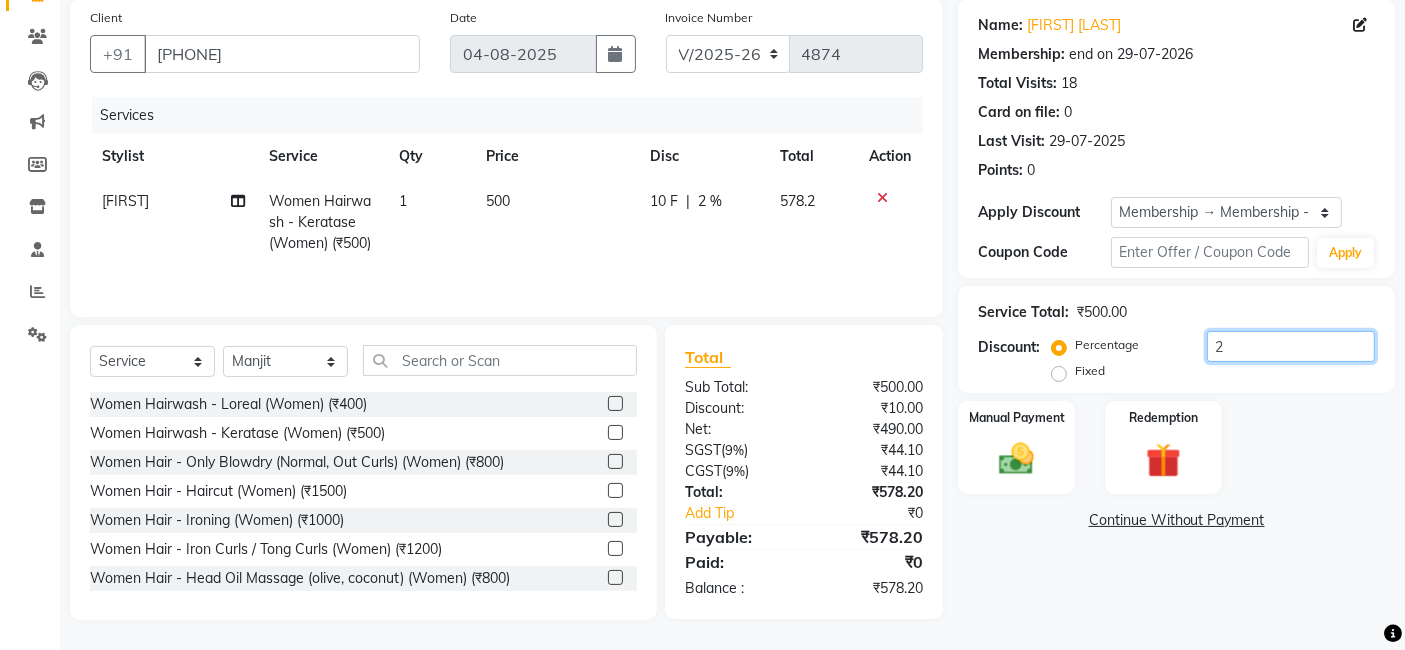 scroll, scrollTop: 173, scrollLeft: 0, axis: vertical 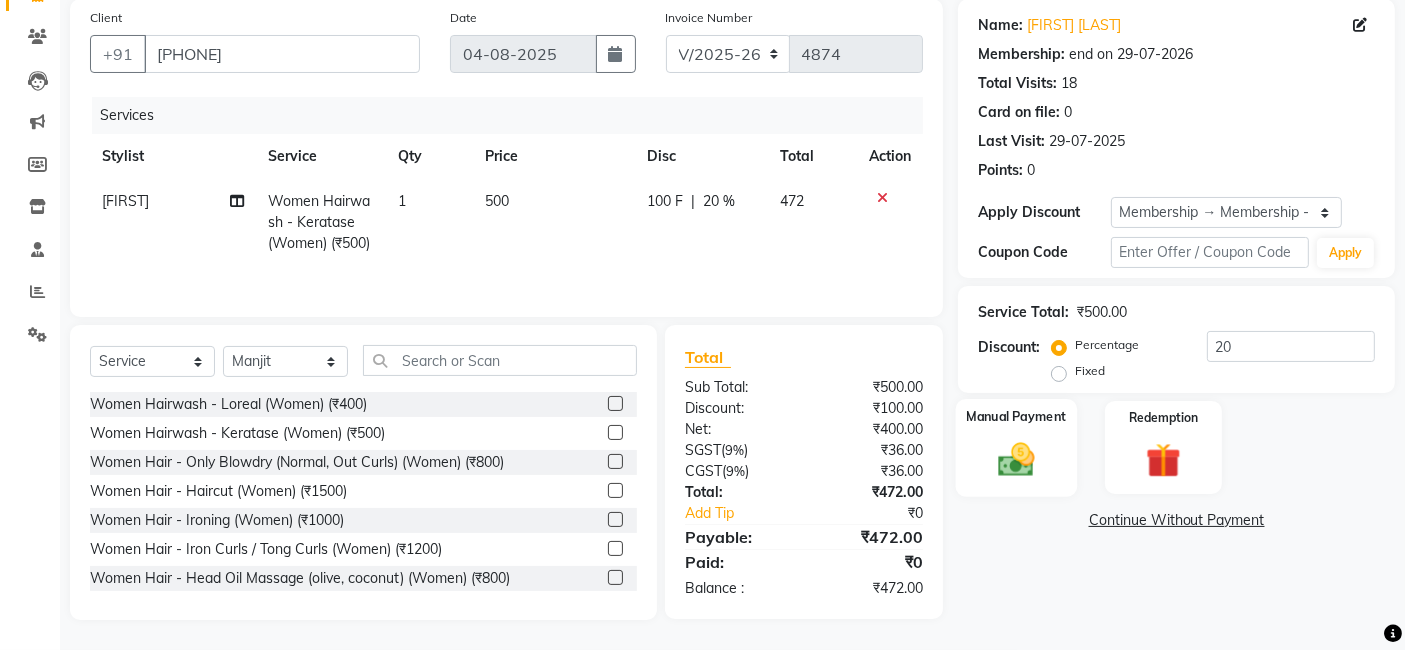 click on "Manual Payment" 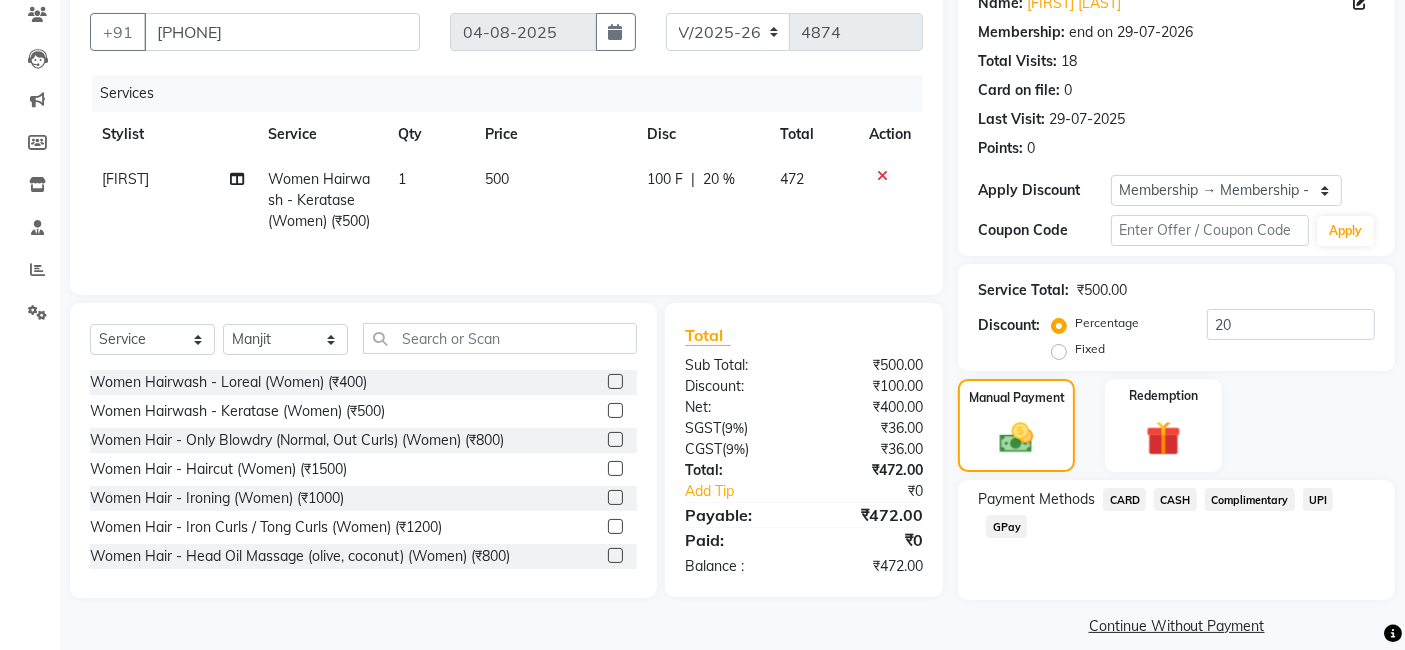 click on "GPay" 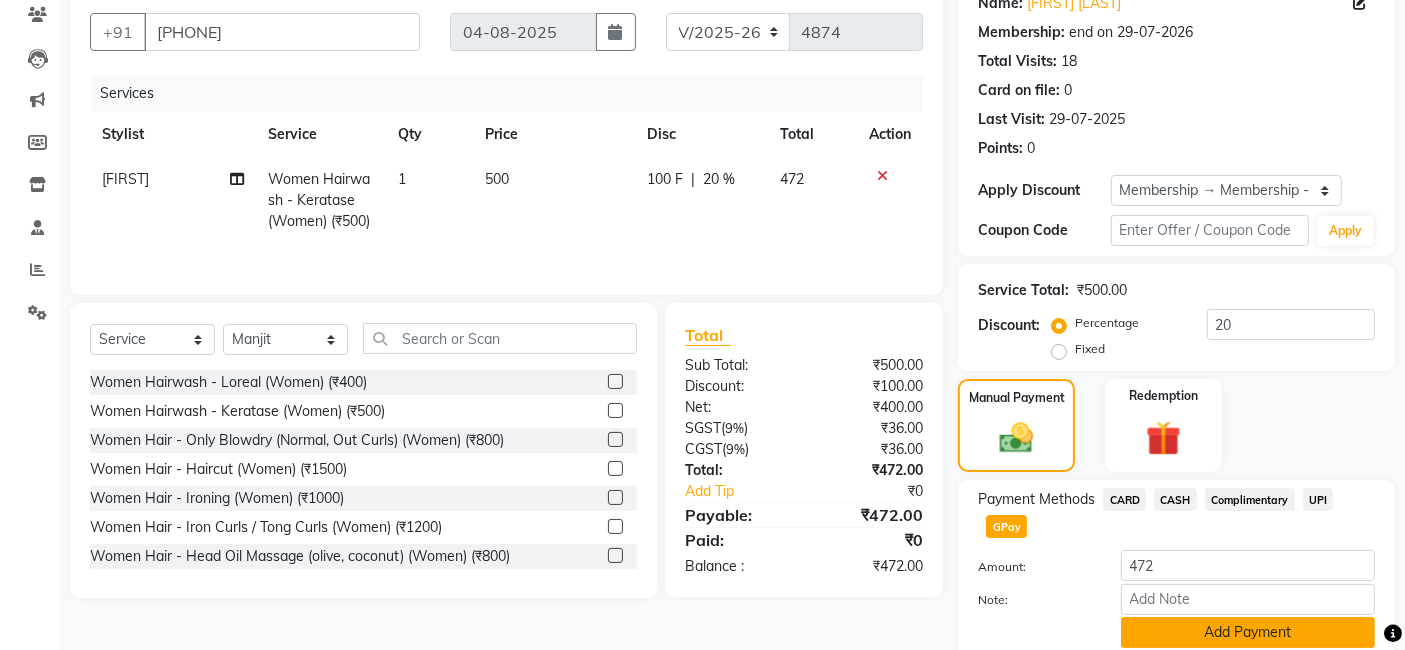 click on "Add Payment" 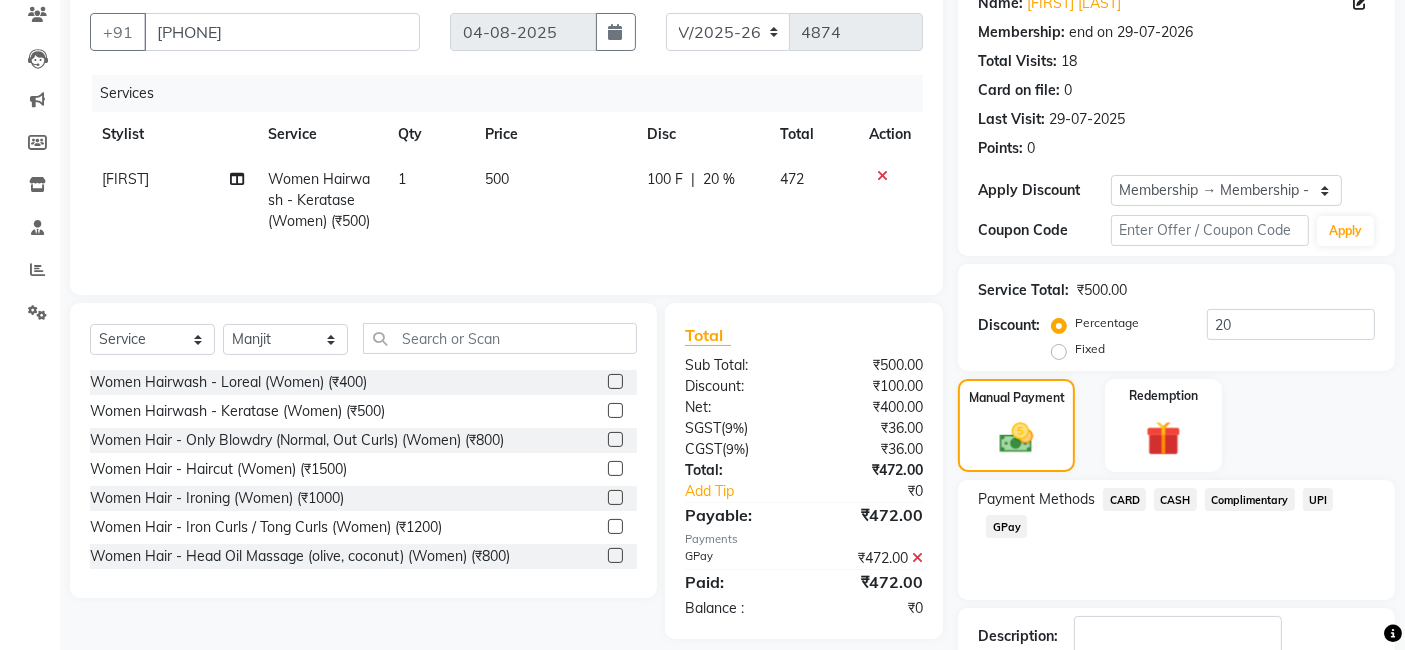 click on "Payment Methods  CARD   CASH   Complimentary   UPI   GPay" 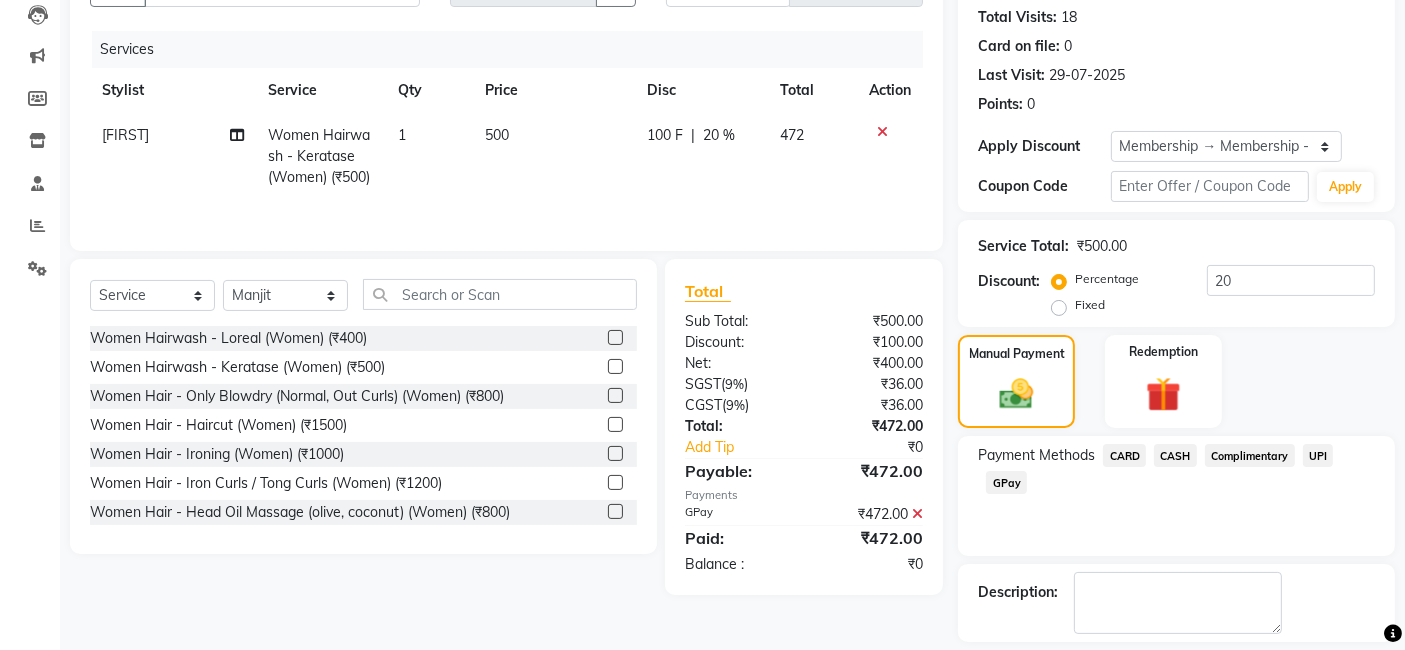 scroll, scrollTop: 305, scrollLeft: 0, axis: vertical 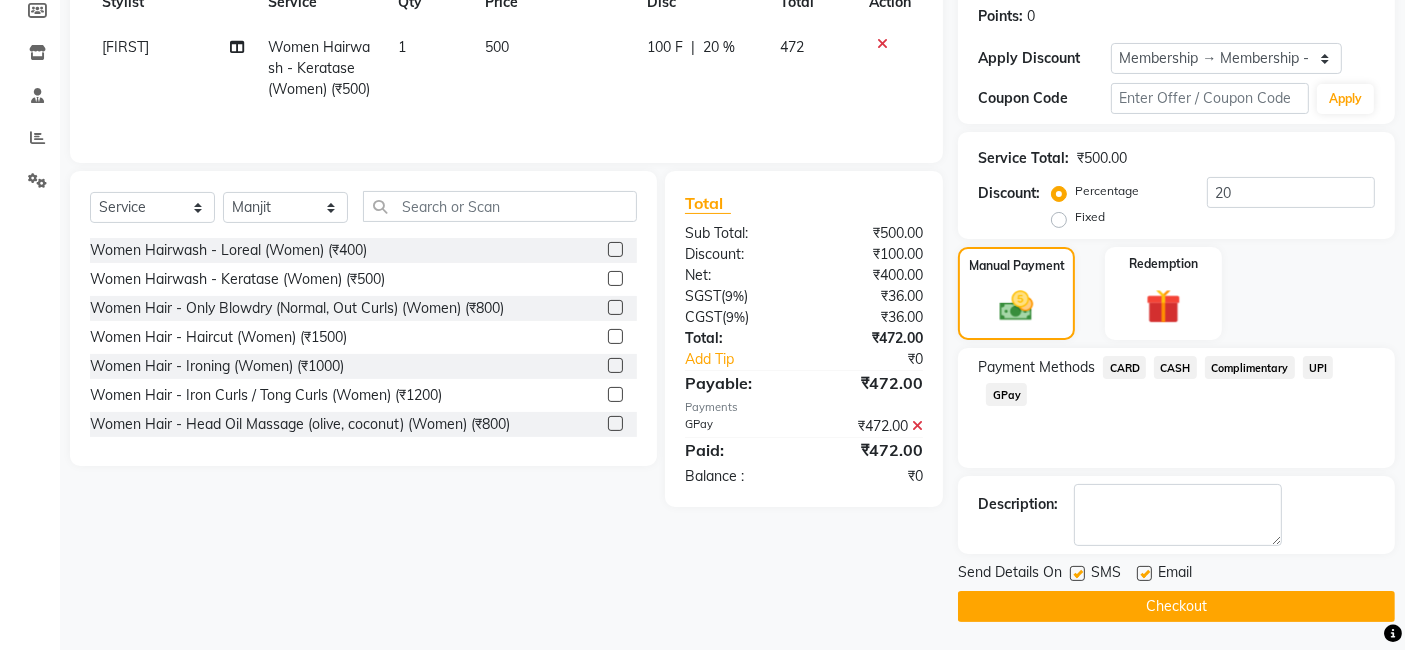 click on "Checkout" 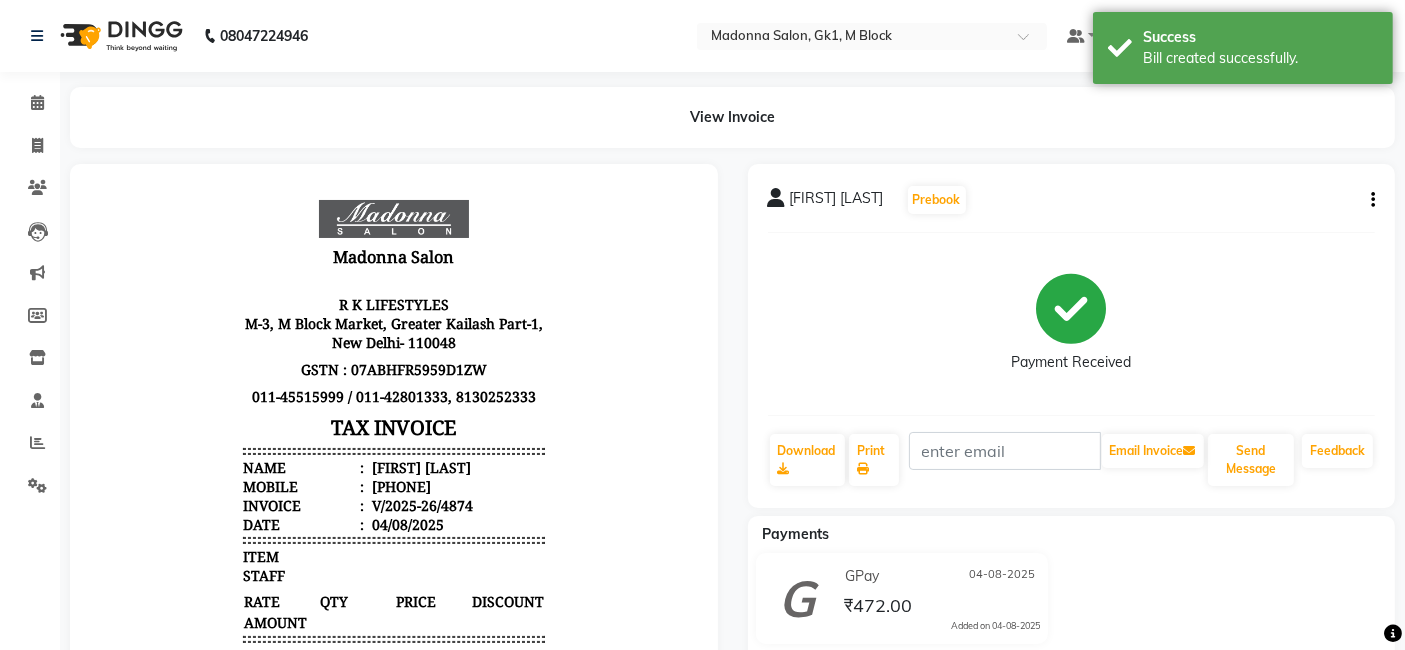 scroll, scrollTop: 0, scrollLeft: 0, axis: both 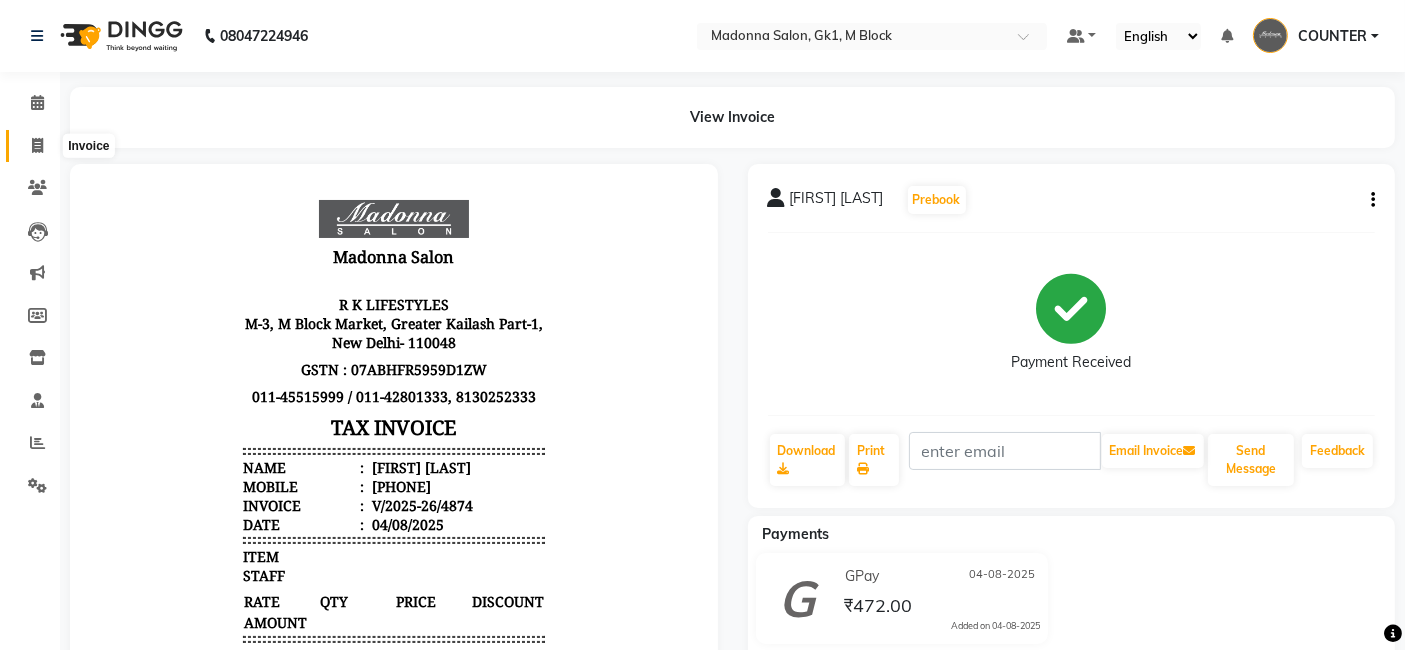 click 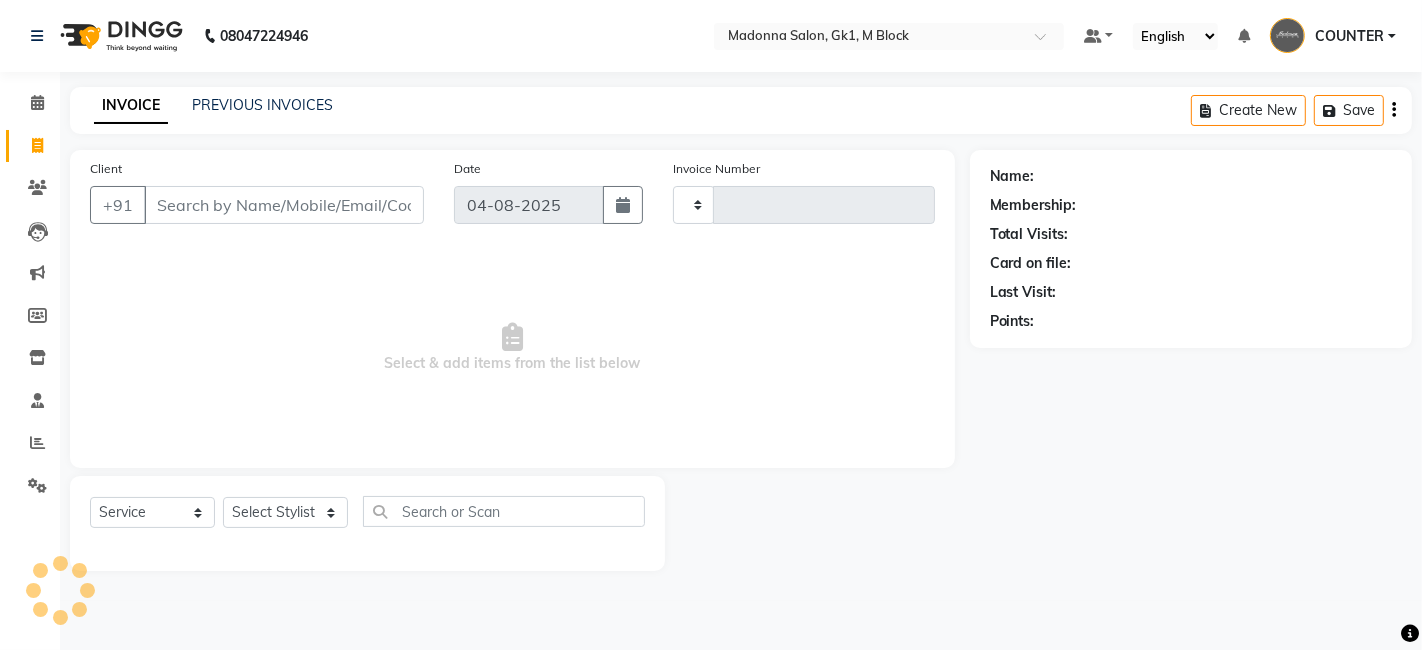 type on "4875" 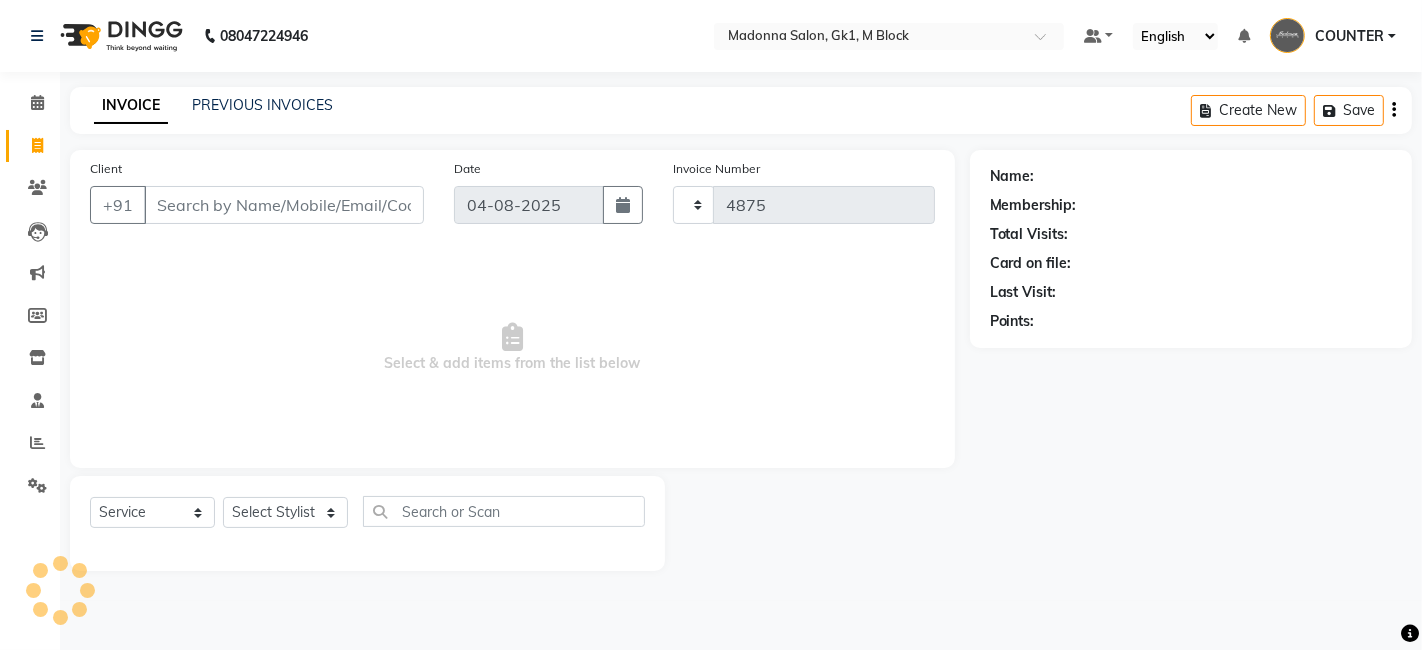 select on "6312" 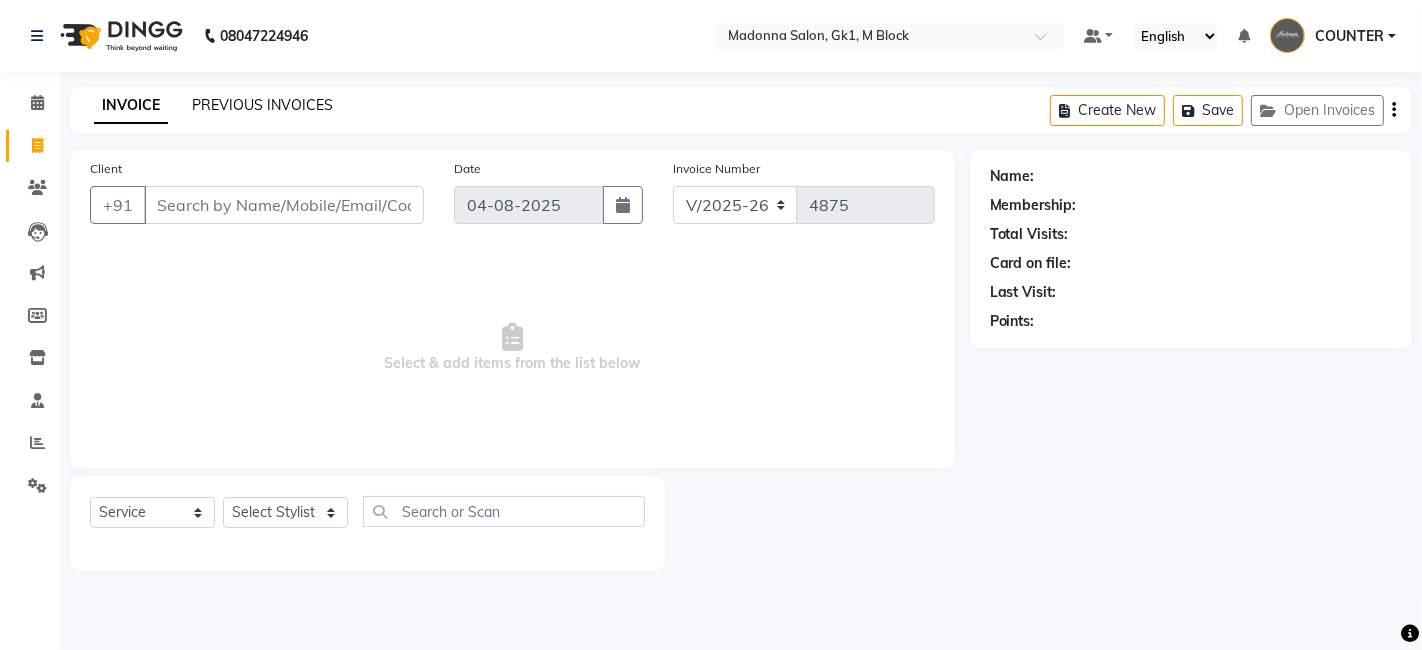 click on "PREVIOUS INVOICES" 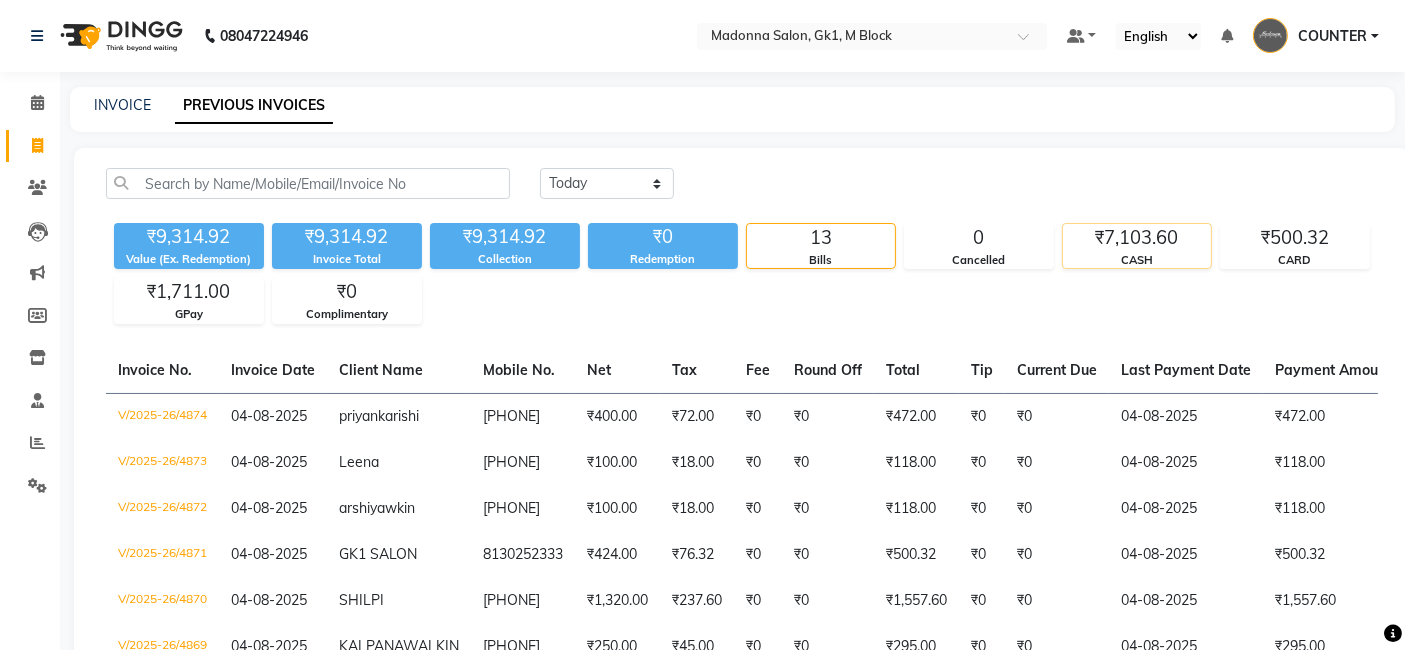 click on "₹7,103.60" 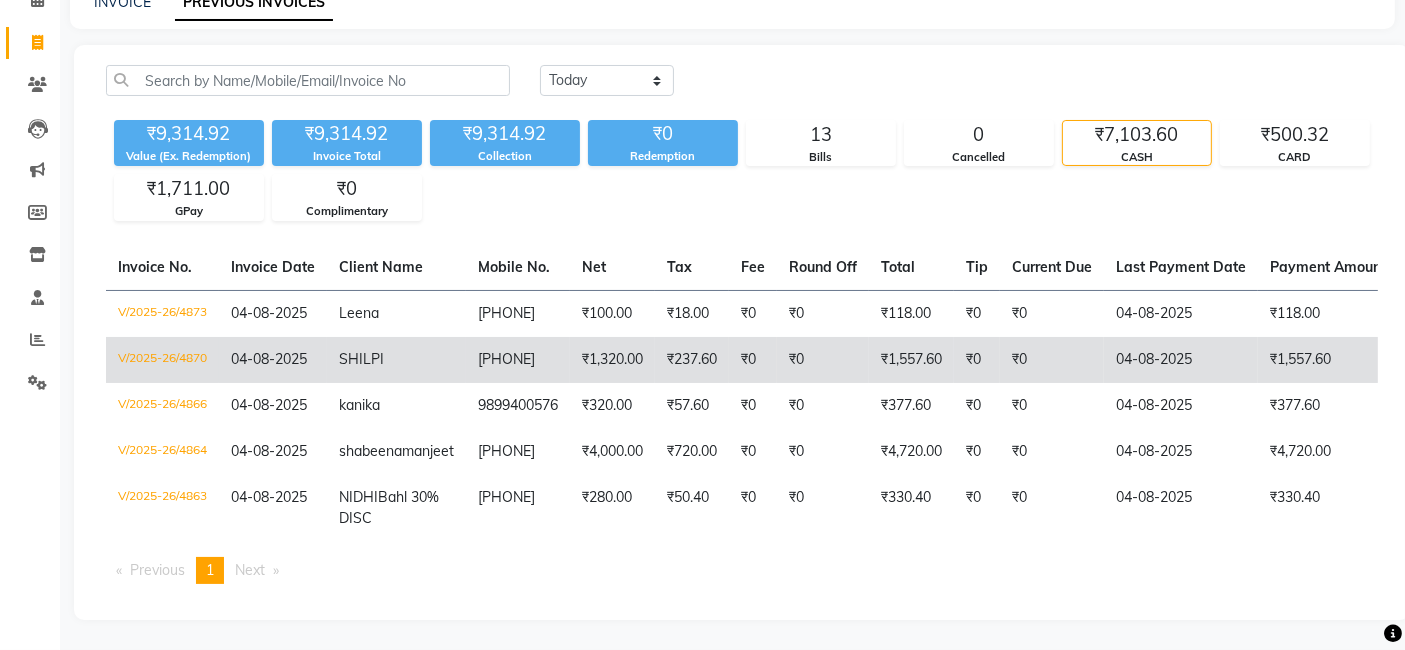 scroll, scrollTop: 137, scrollLeft: 0, axis: vertical 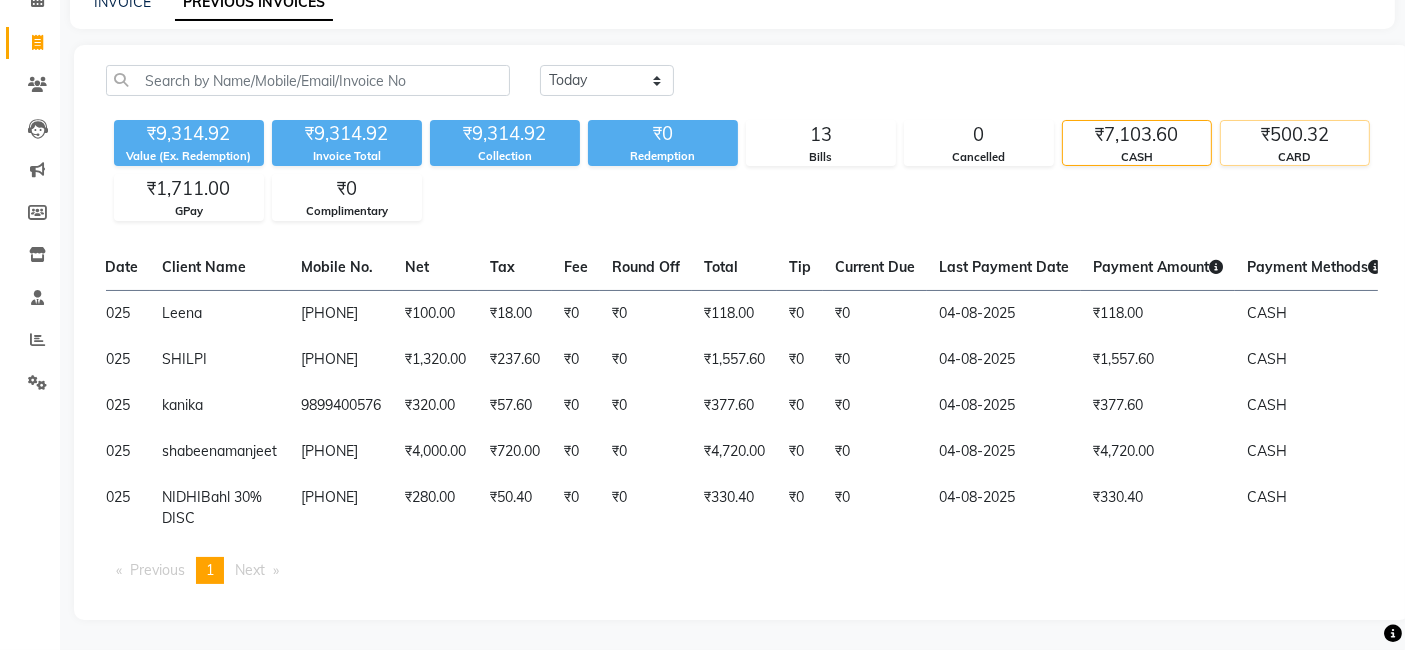 click on "₹500.32" 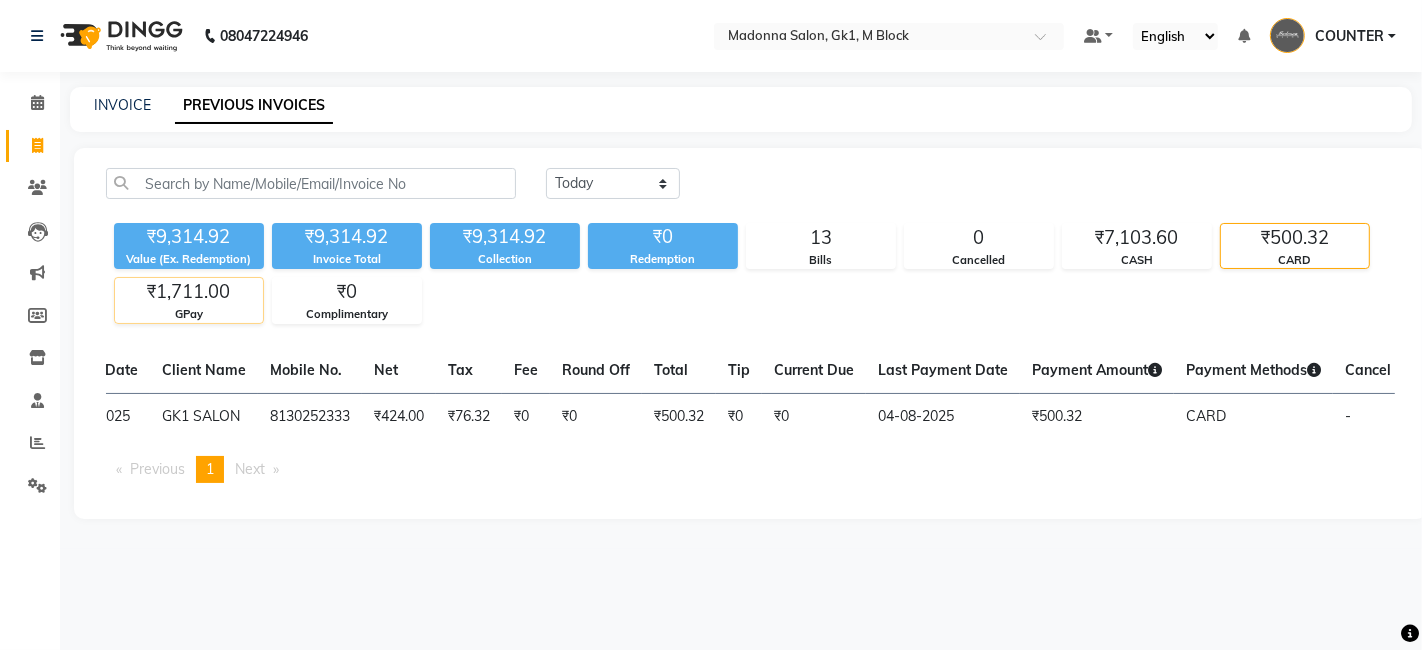 click on "₹1,711.00" 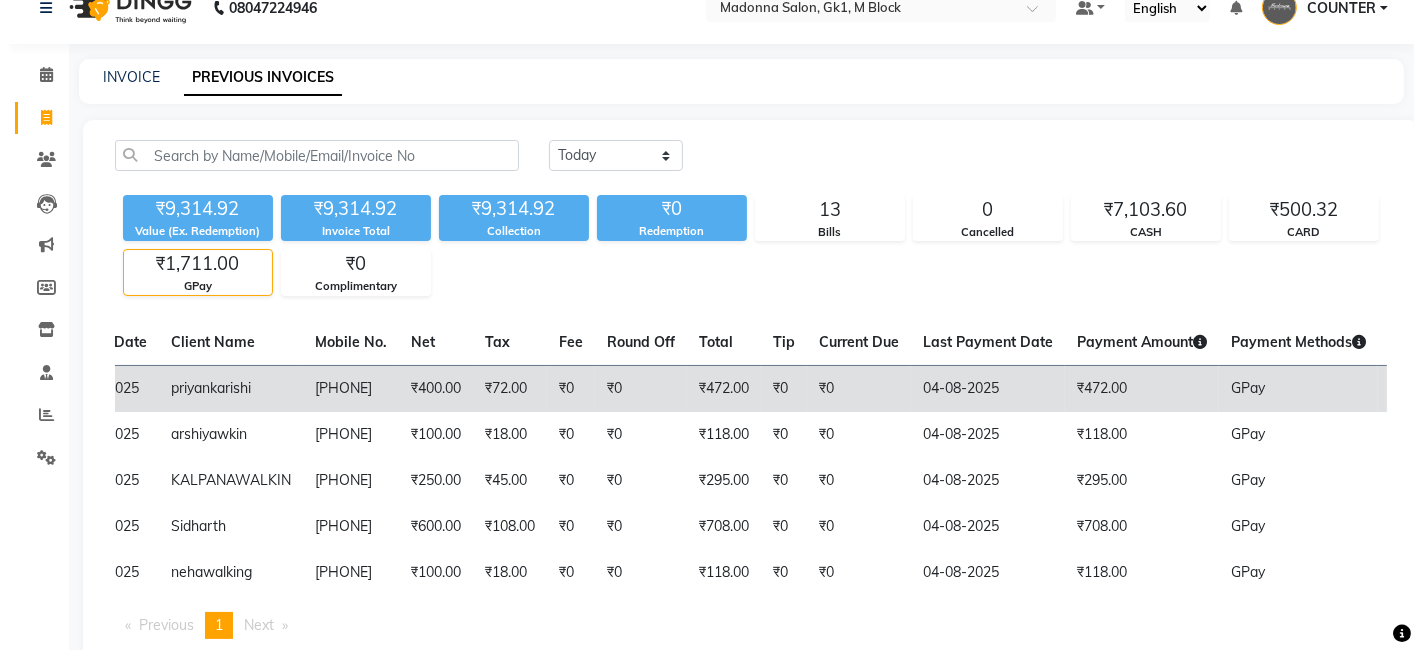 scroll, scrollTop: 0, scrollLeft: 0, axis: both 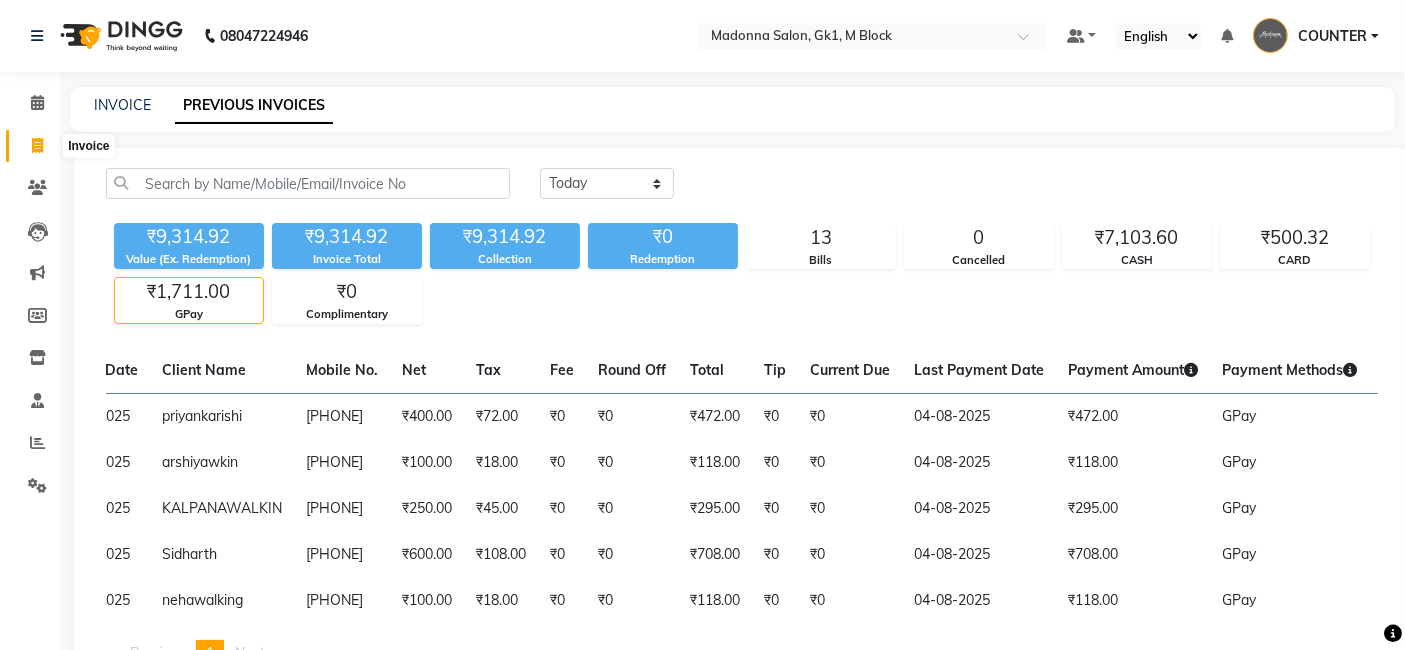 click 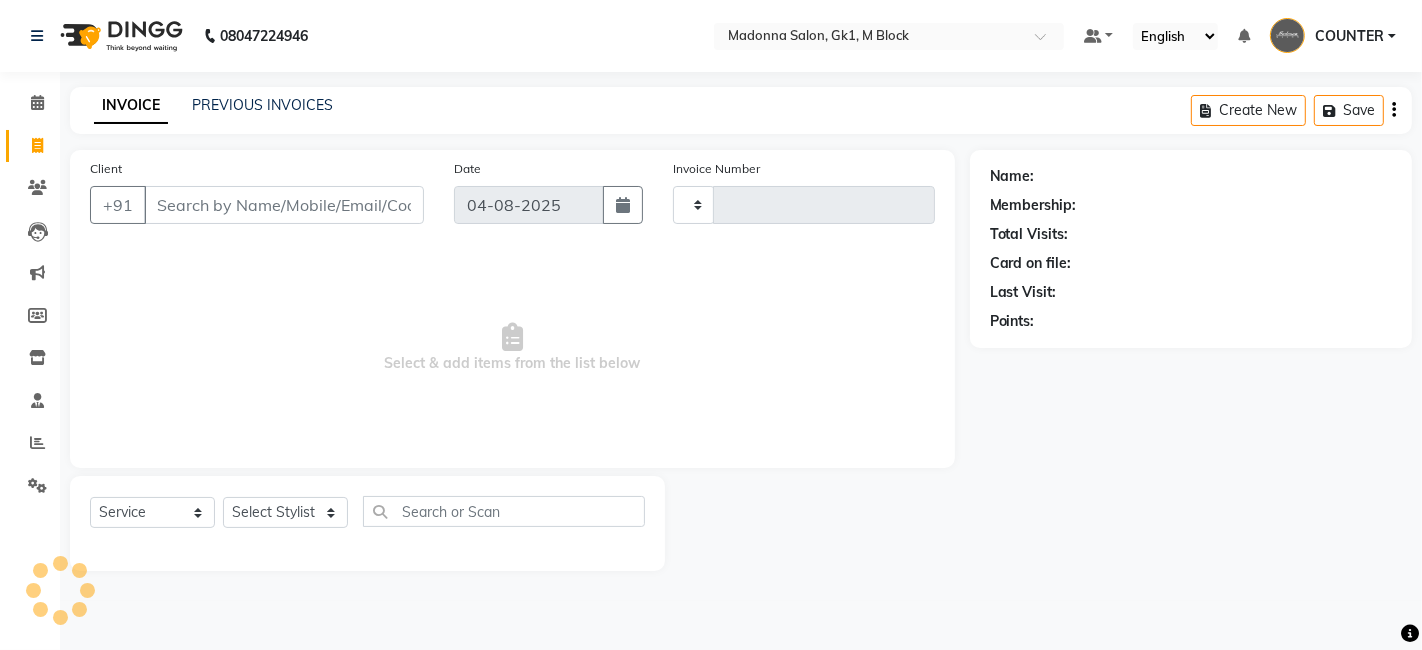 type on "4875" 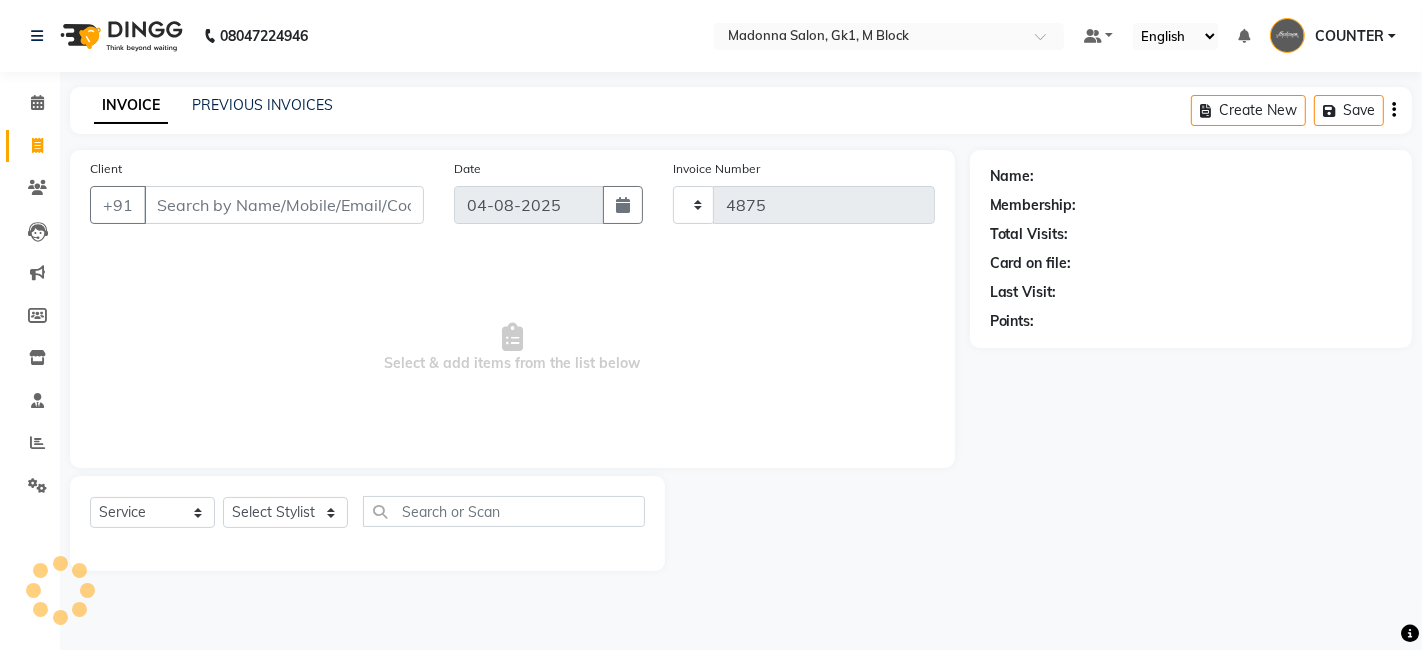 select on "6312" 